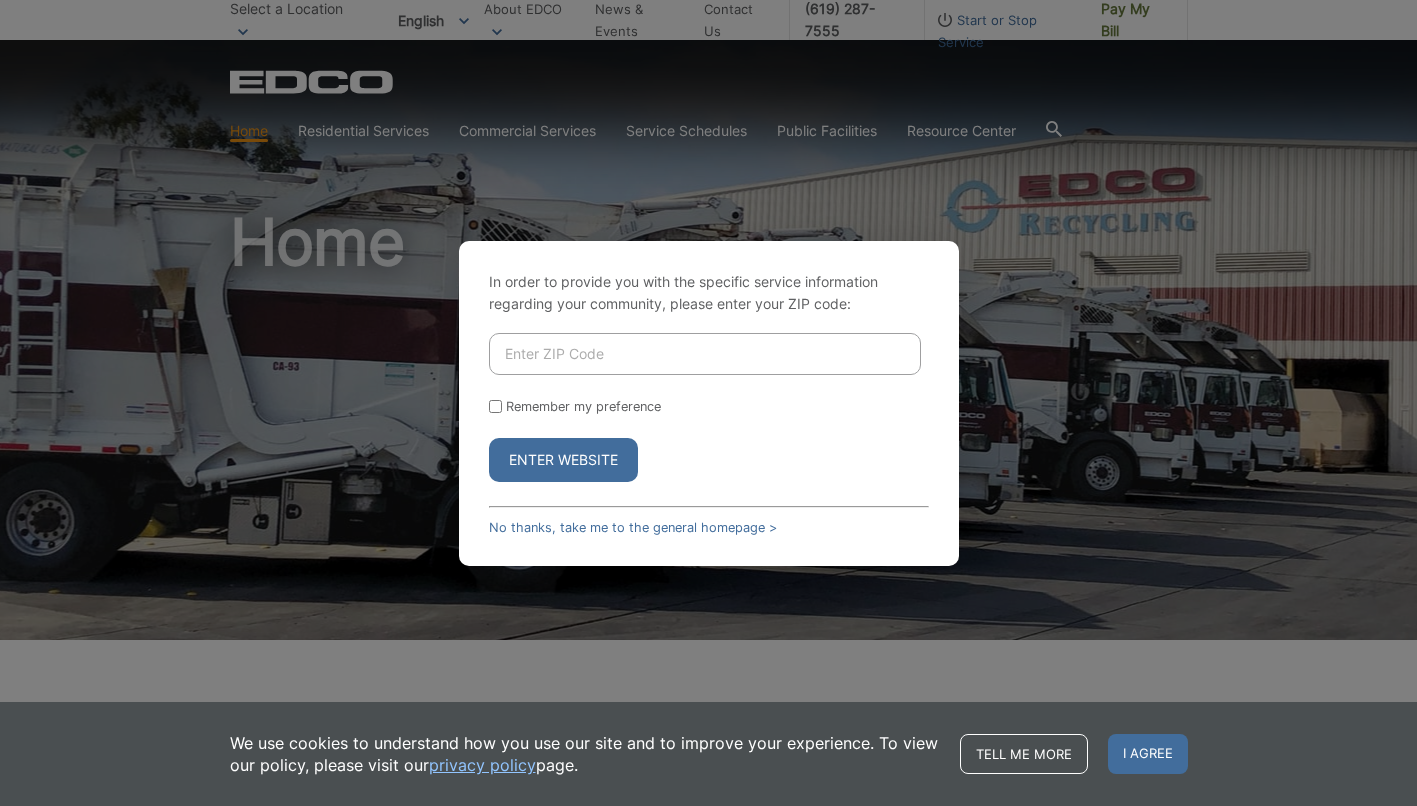 scroll, scrollTop: 0, scrollLeft: 0, axis: both 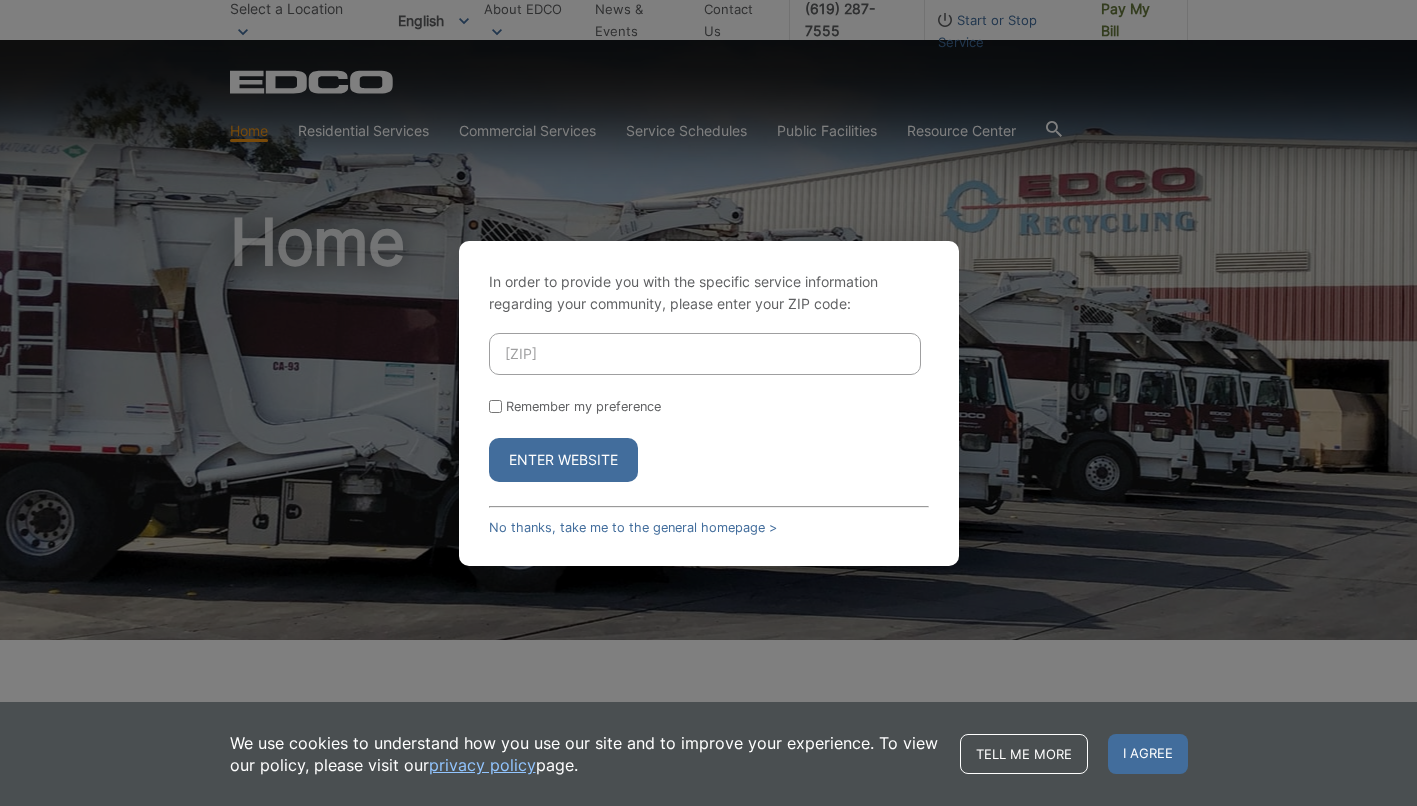 type on "92101" 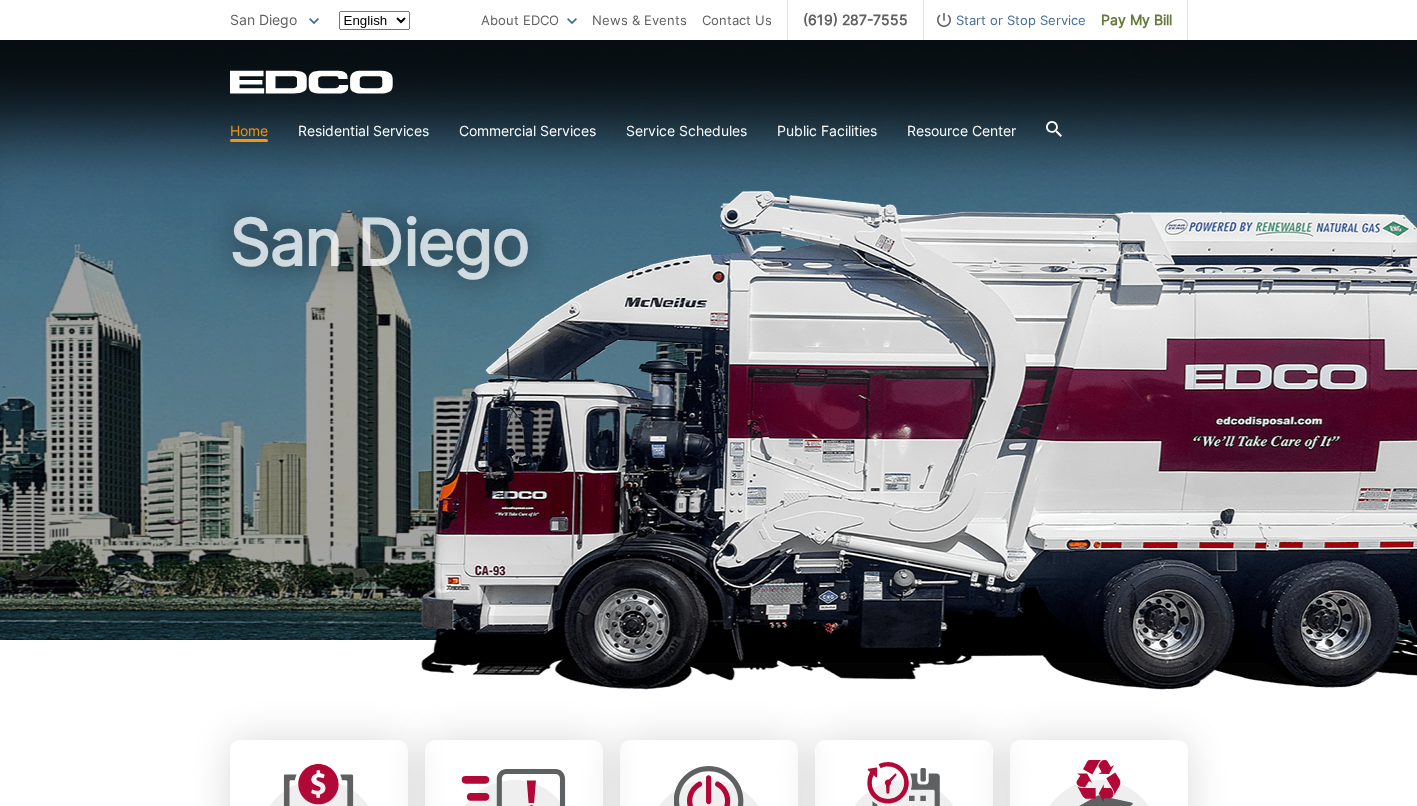 scroll, scrollTop: 0, scrollLeft: 0, axis: both 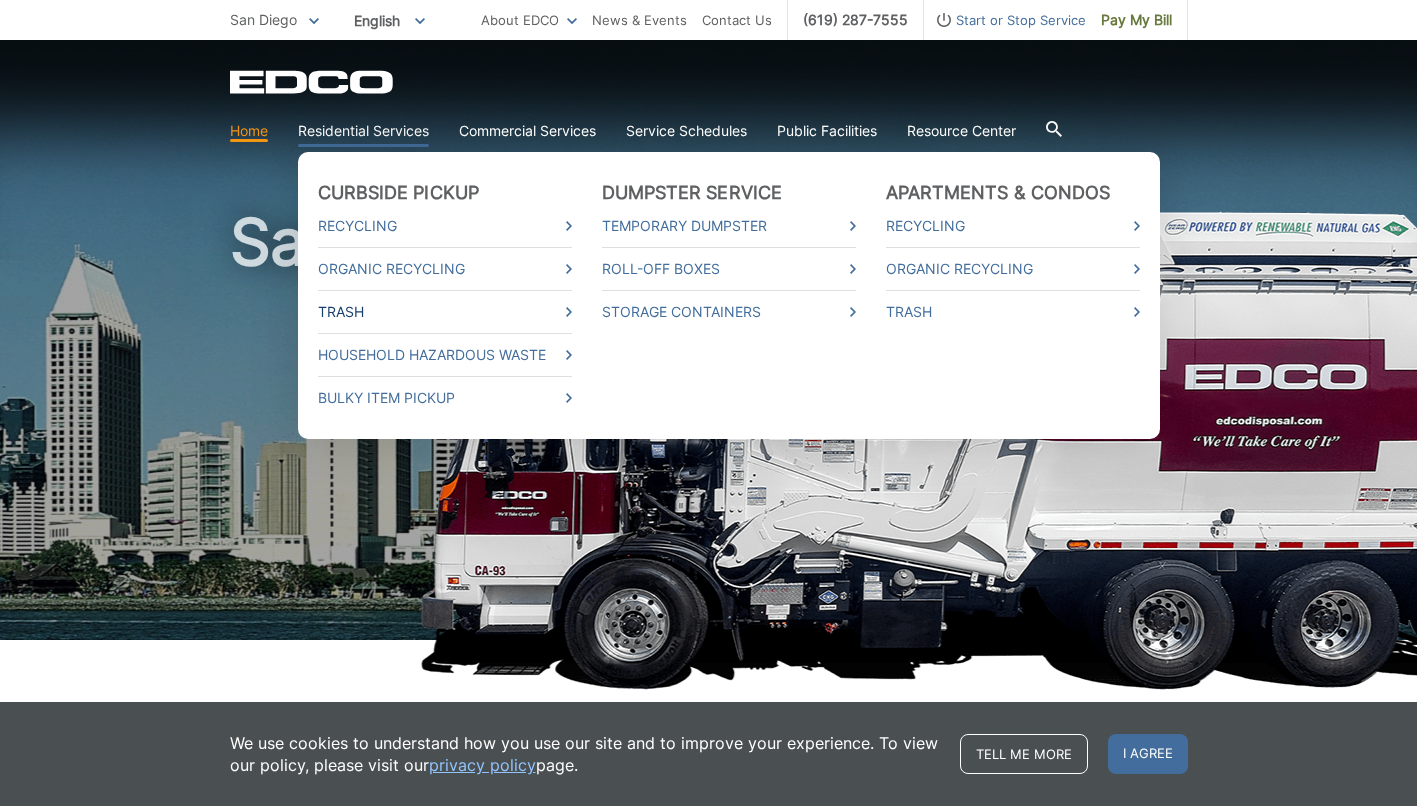click on "Trash" at bounding box center [445, 312] 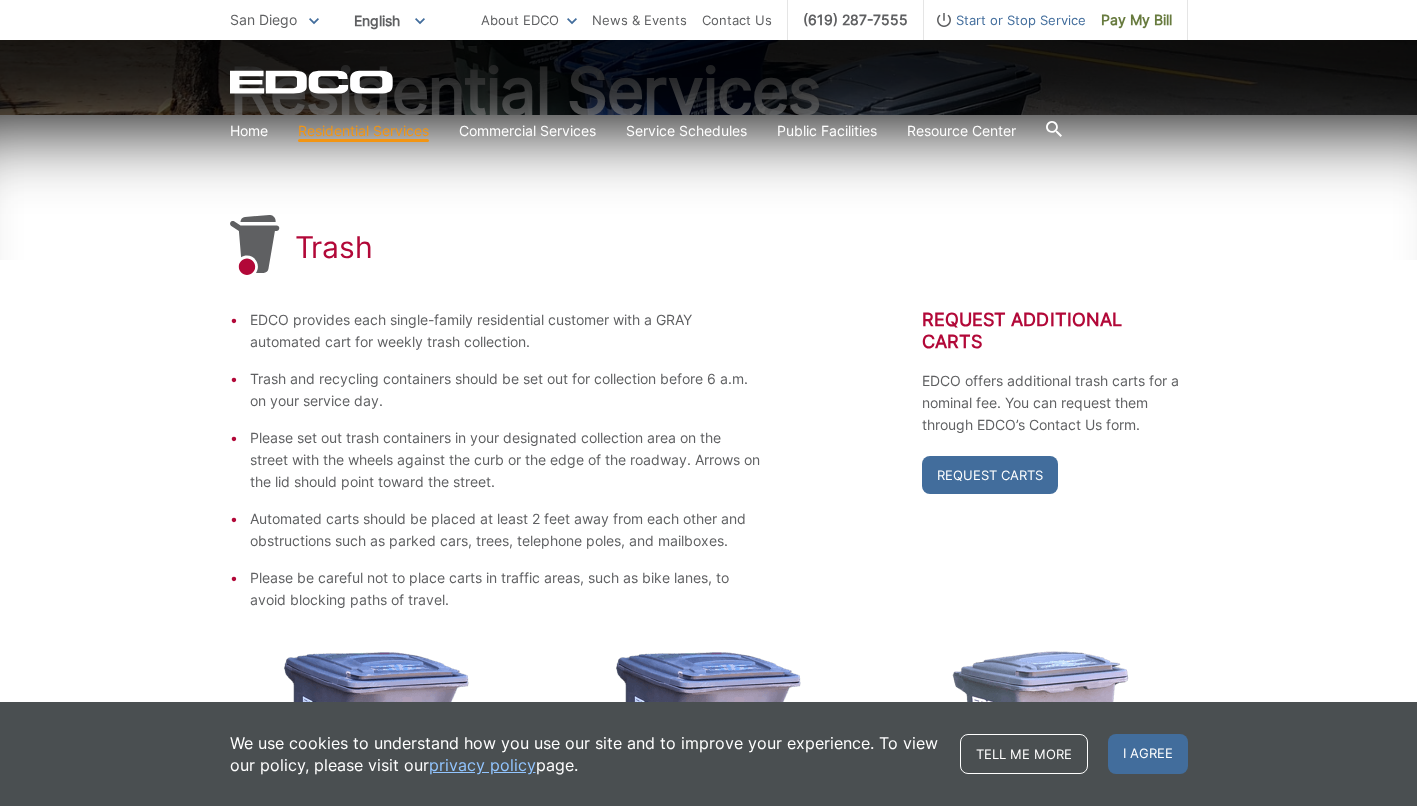 scroll, scrollTop: 246, scrollLeft: 0, axis: vertical 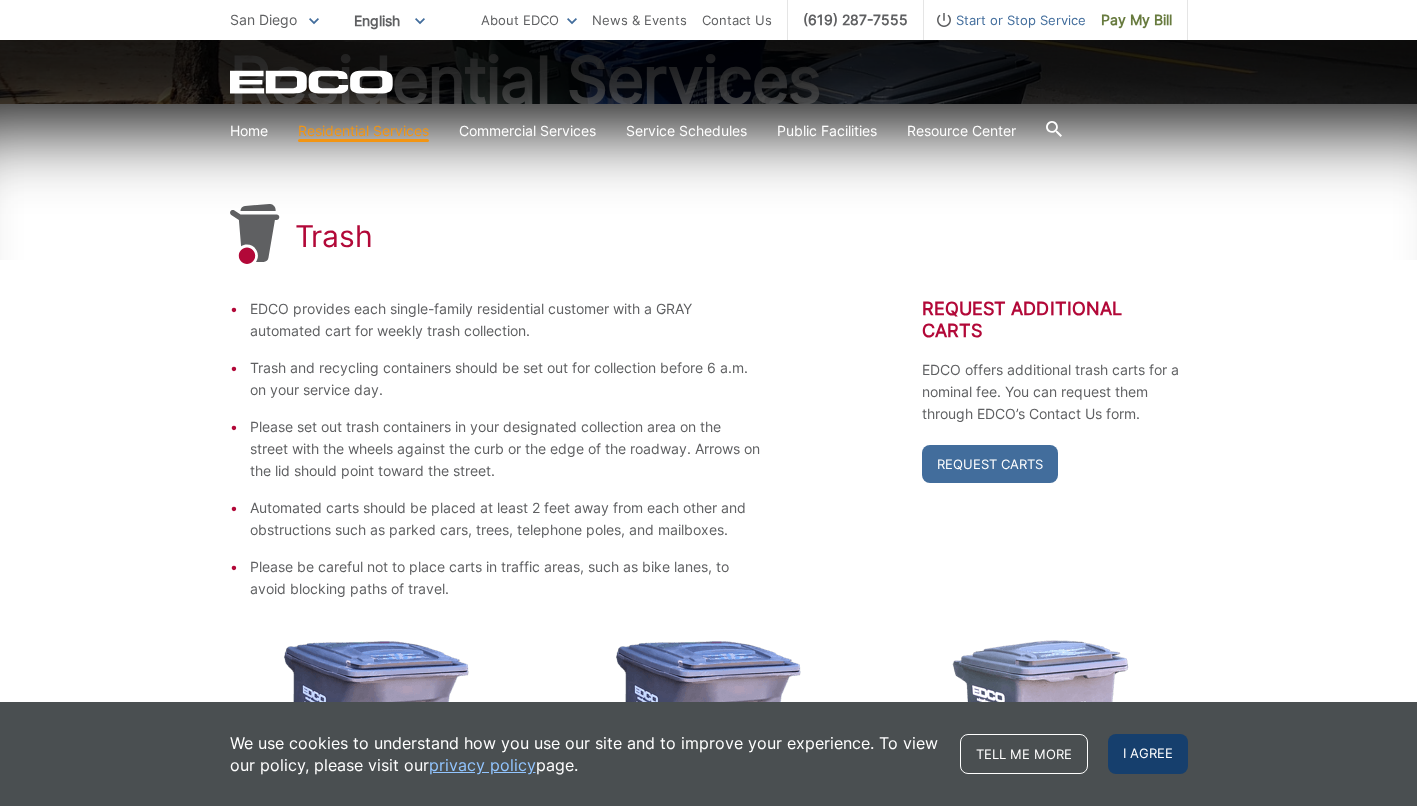 click on "I agree" at bounding box center [1148, 754] 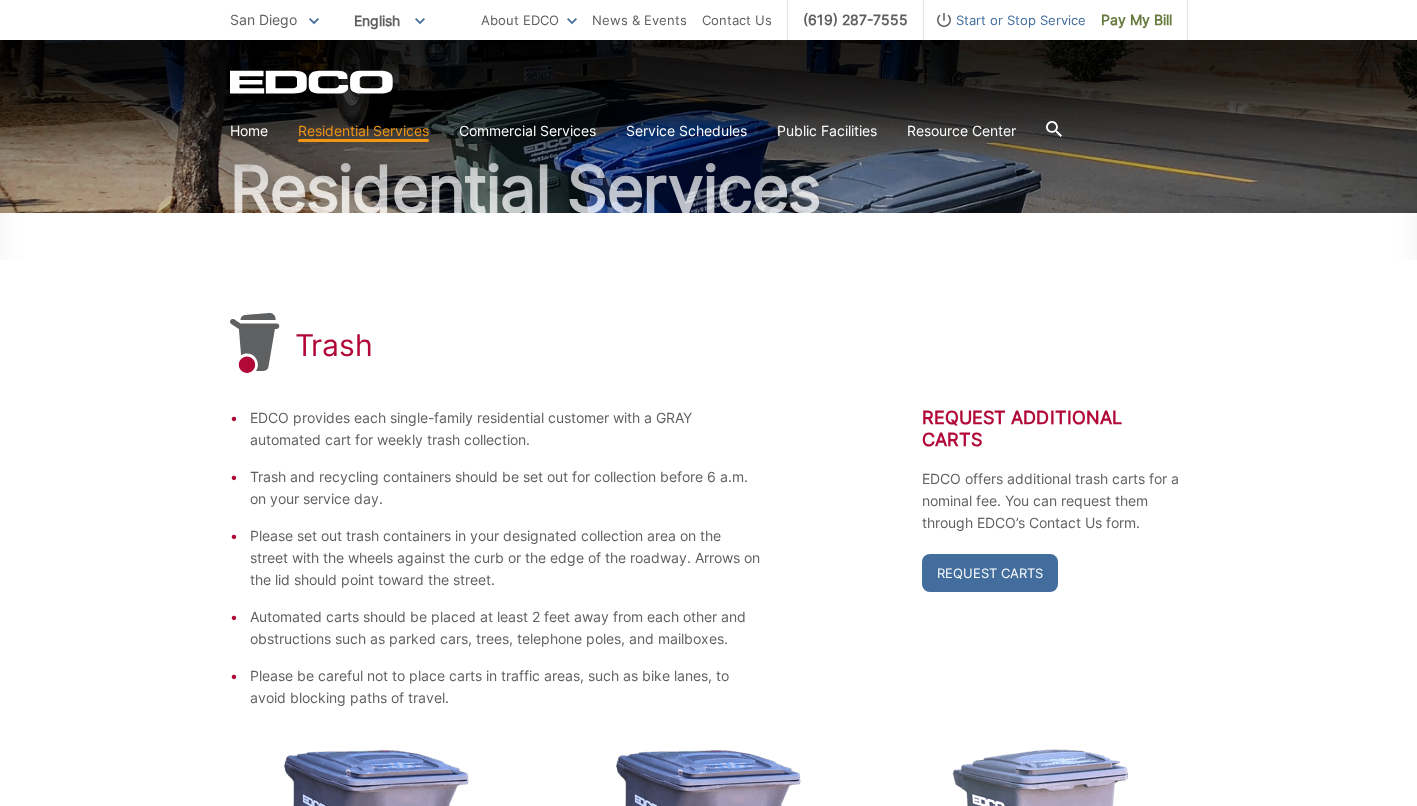 scroll, scrollTop: 0, scrollLeft: 0, axis: both 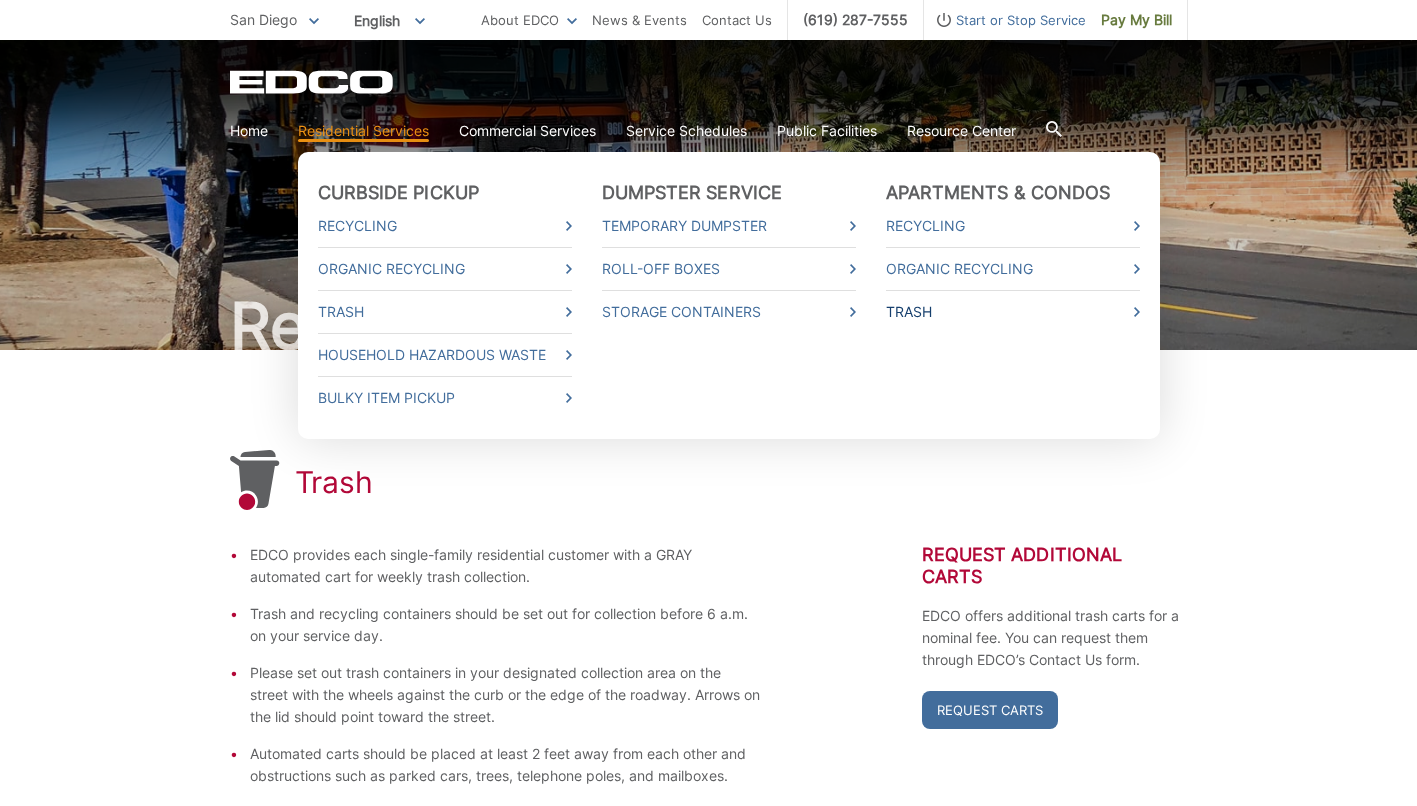 click on "Trash" at bounding box center (1013, 312) 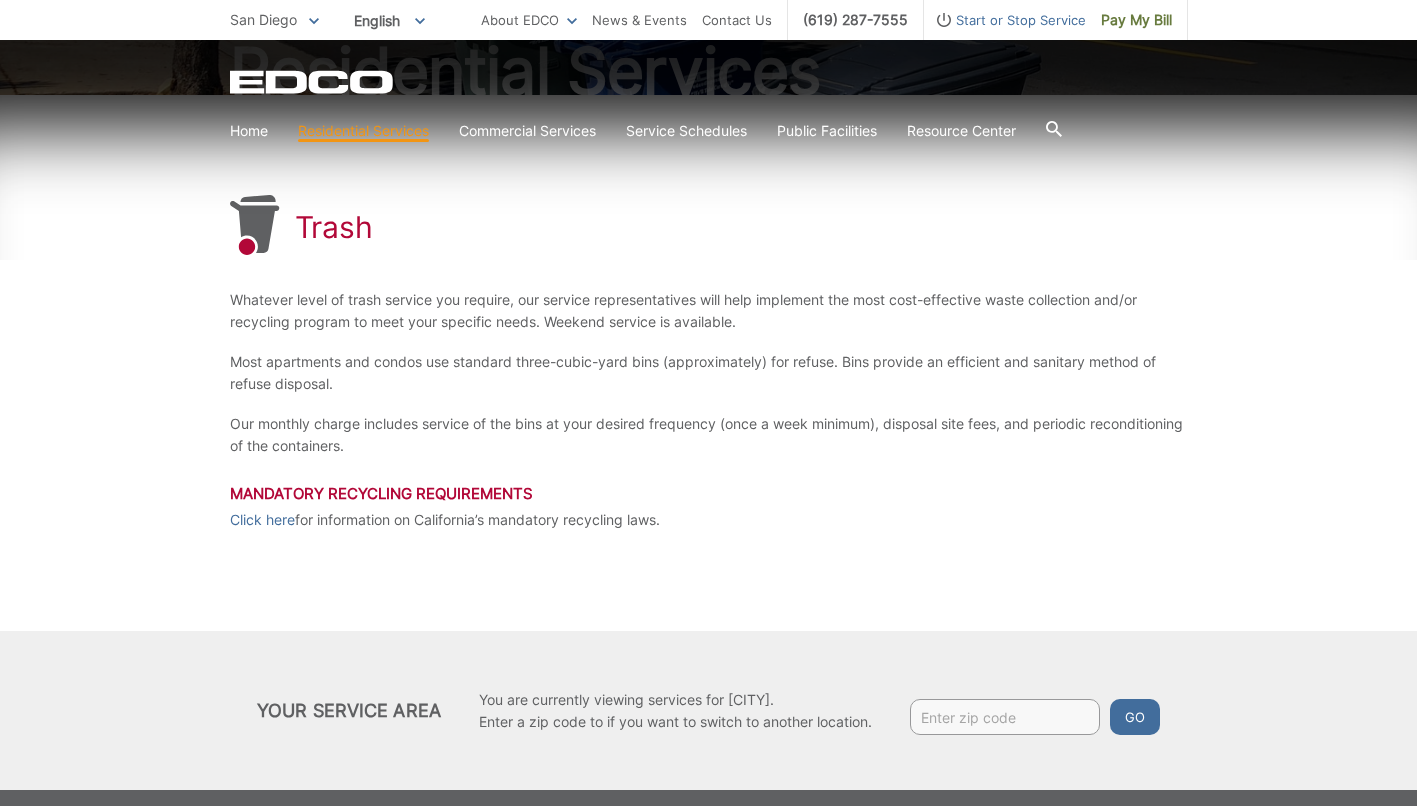 scroll, scrollTop: 341, scrollLeft: 0, axis: vertical 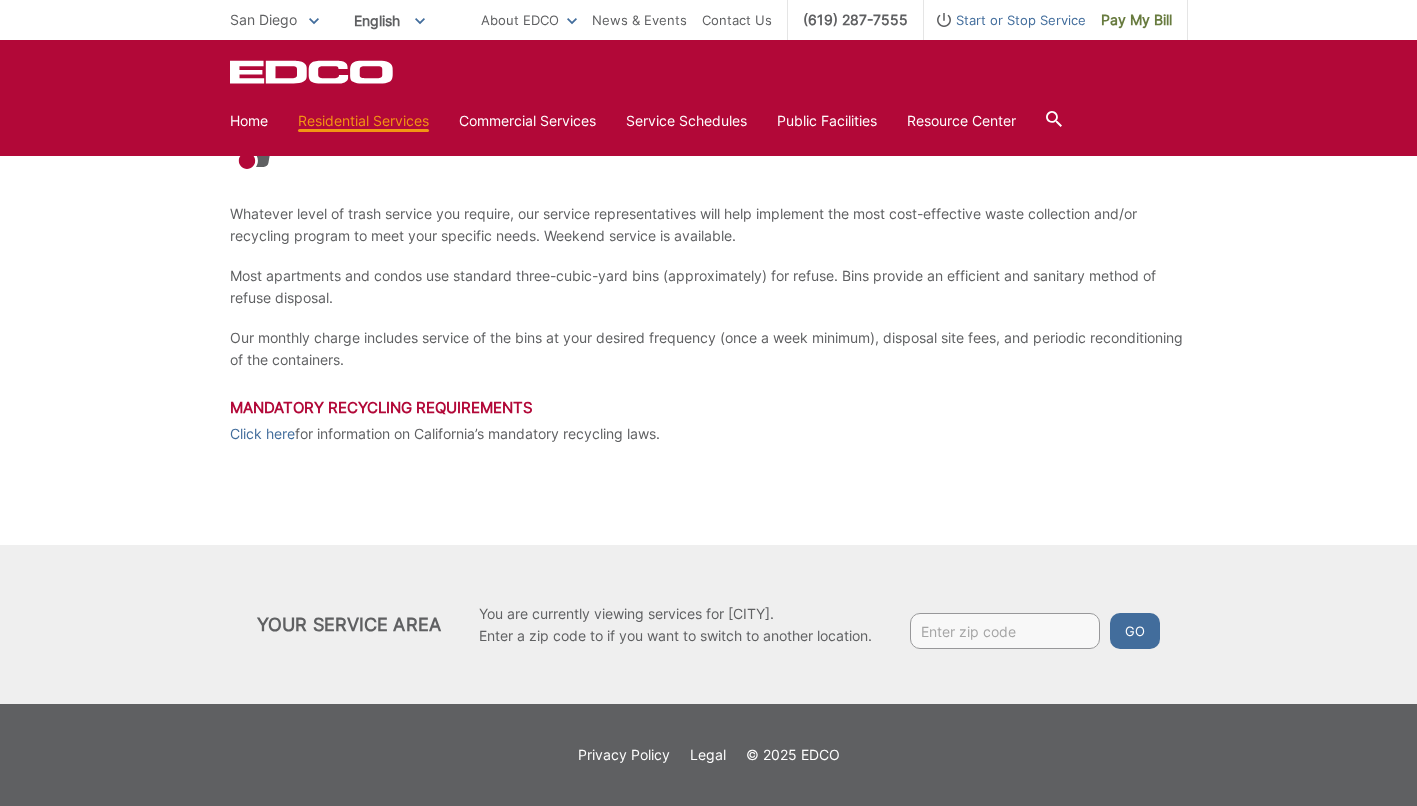 click at bounding box center (1005, 631) 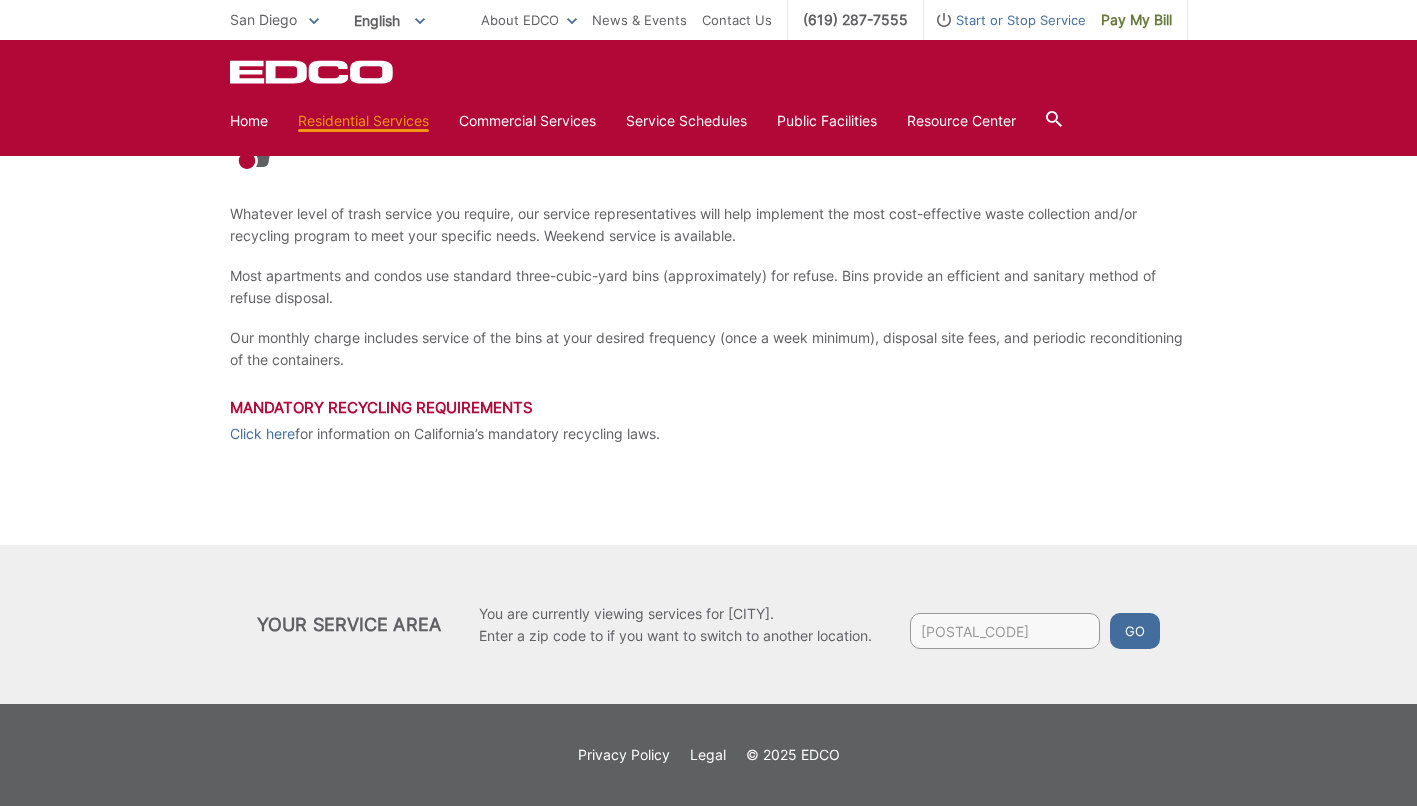 type on "92110" 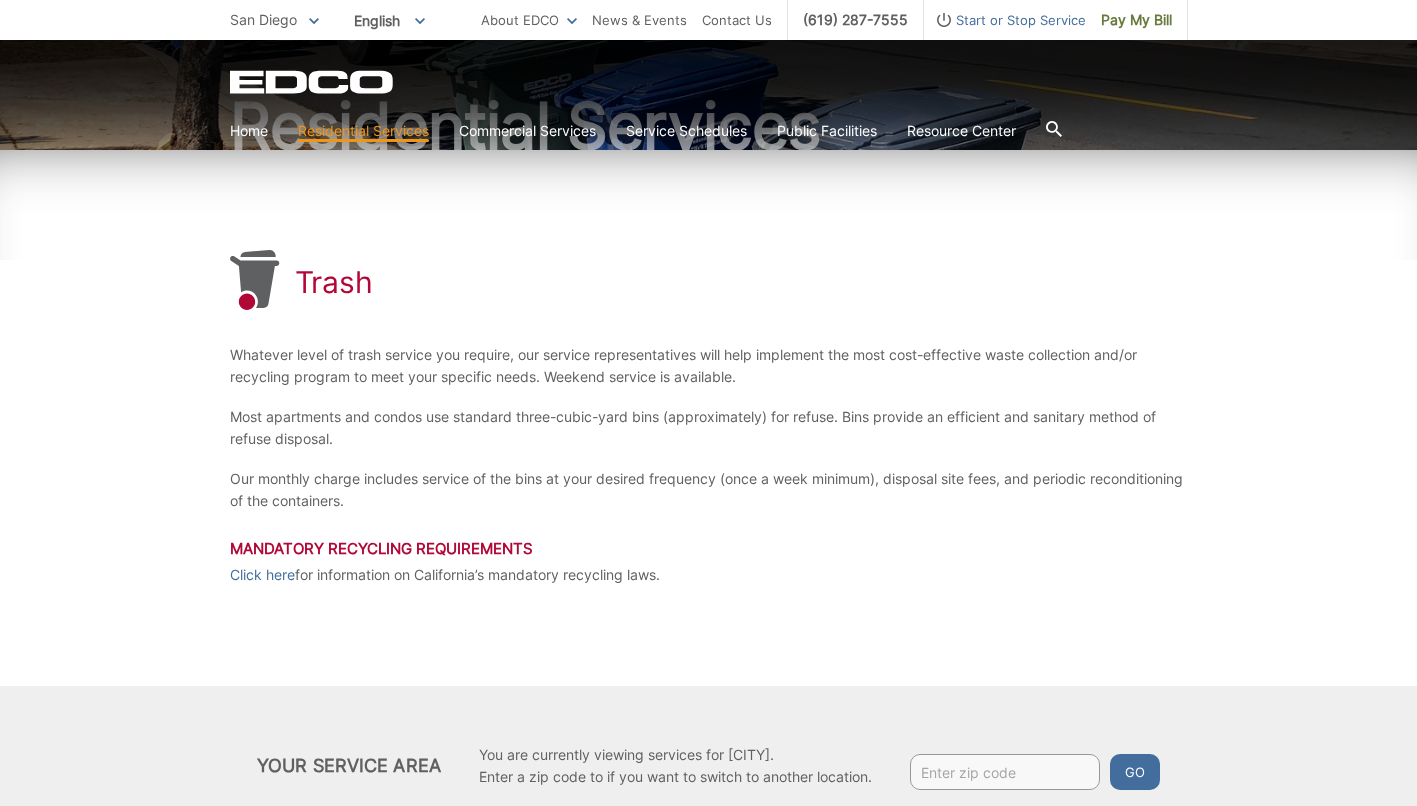 scroll, scrollTop: 341, scrollLeft: 0, axis: vertical 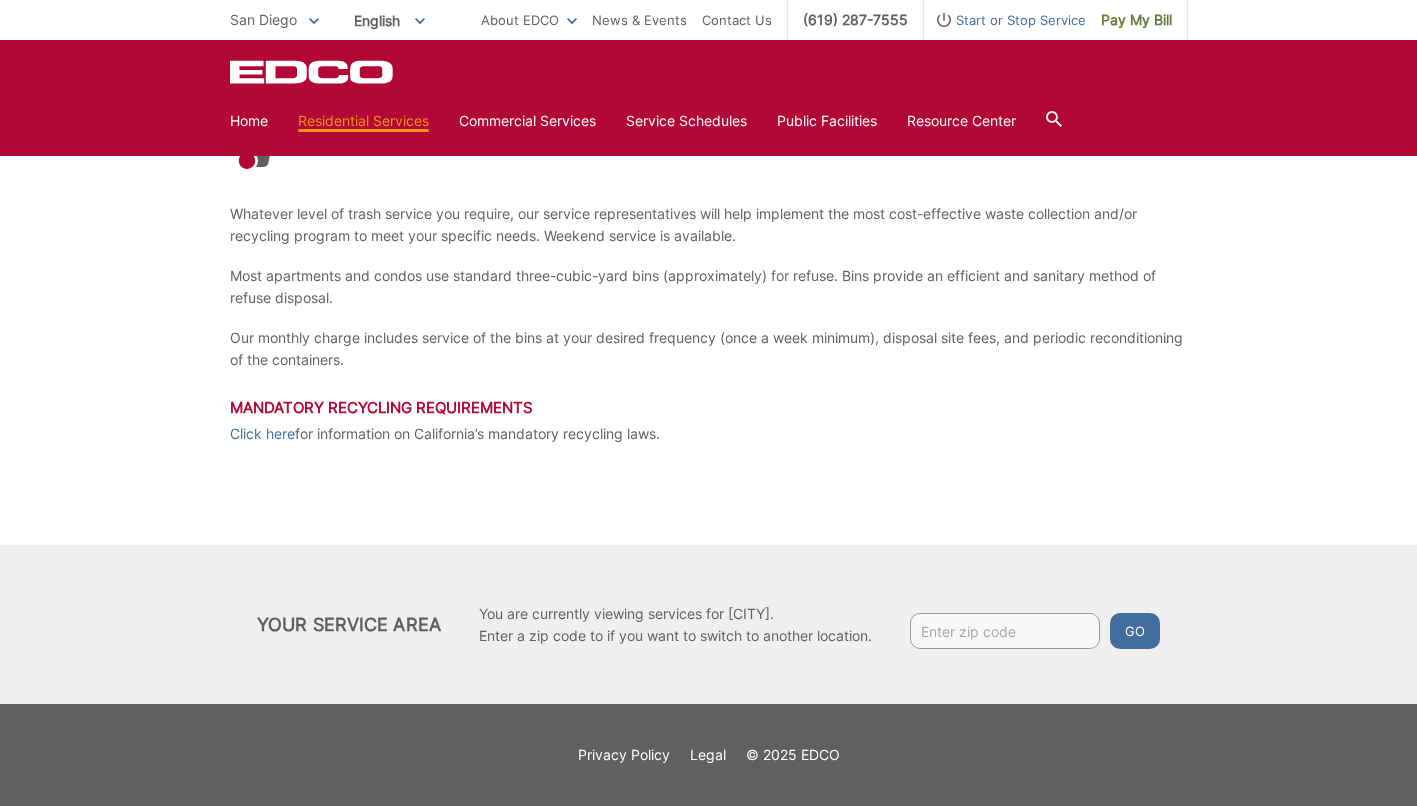 click at bounding box center (1005, 631) 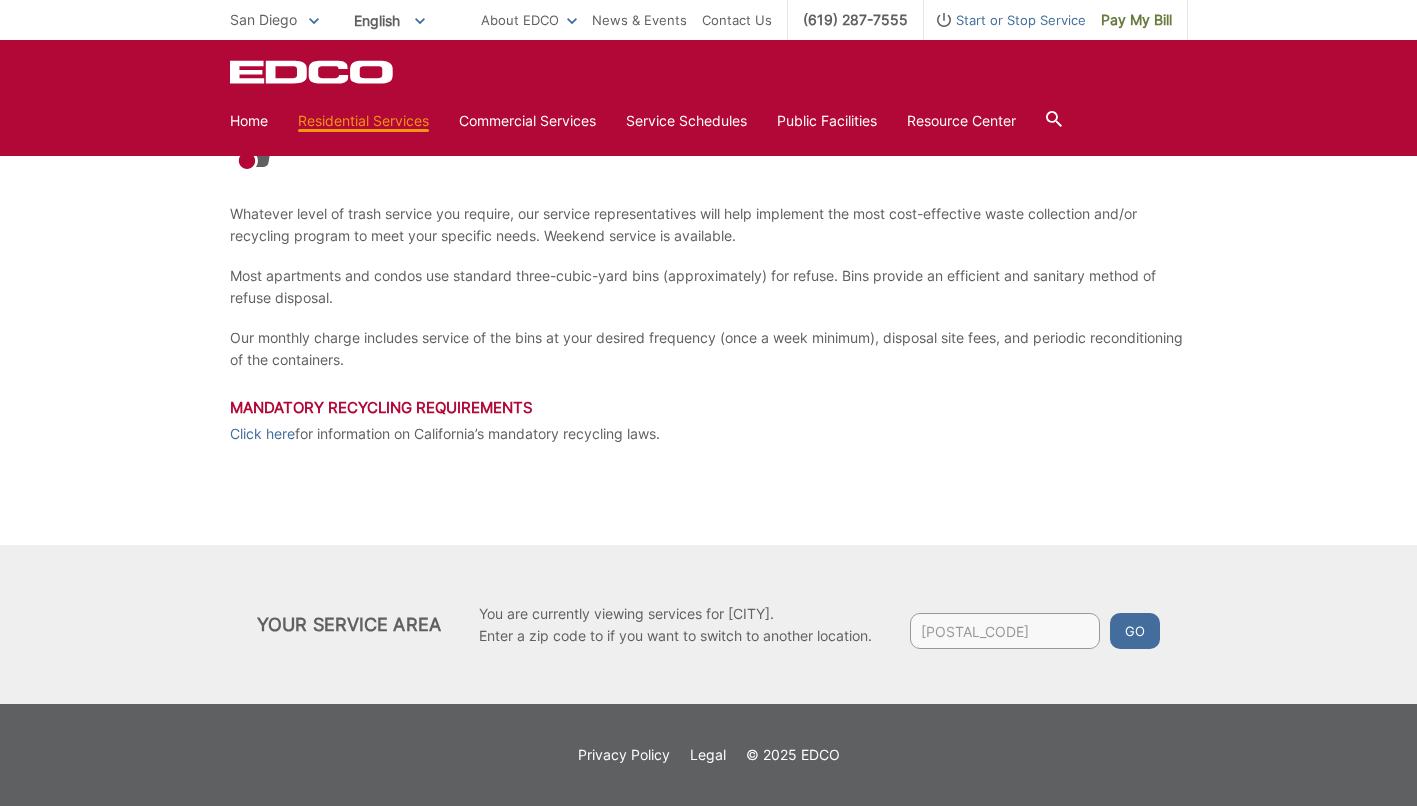 click on "Go" at bounding box center (1135, 631) 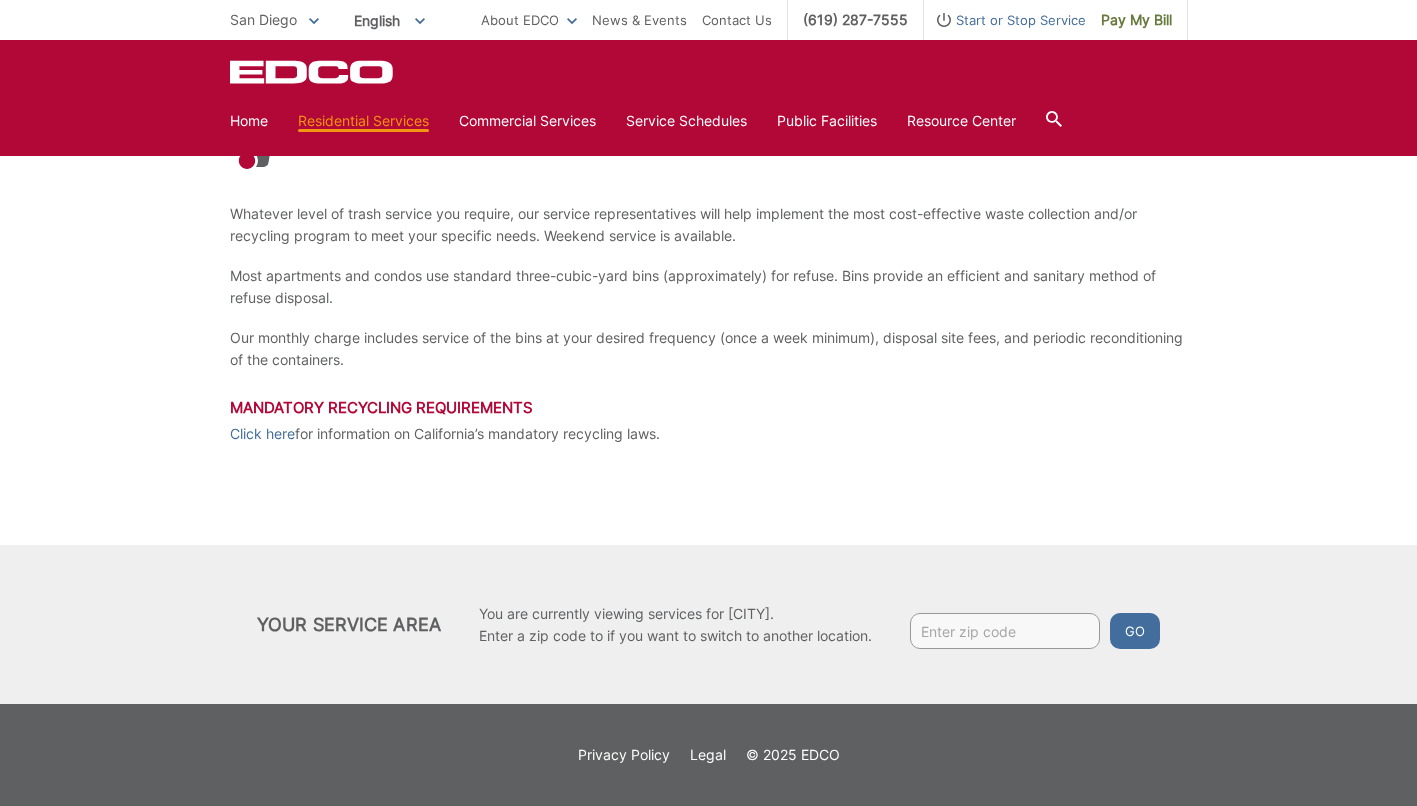 scroll, scrollTop: 0, scrollLeft: 0, axis: both 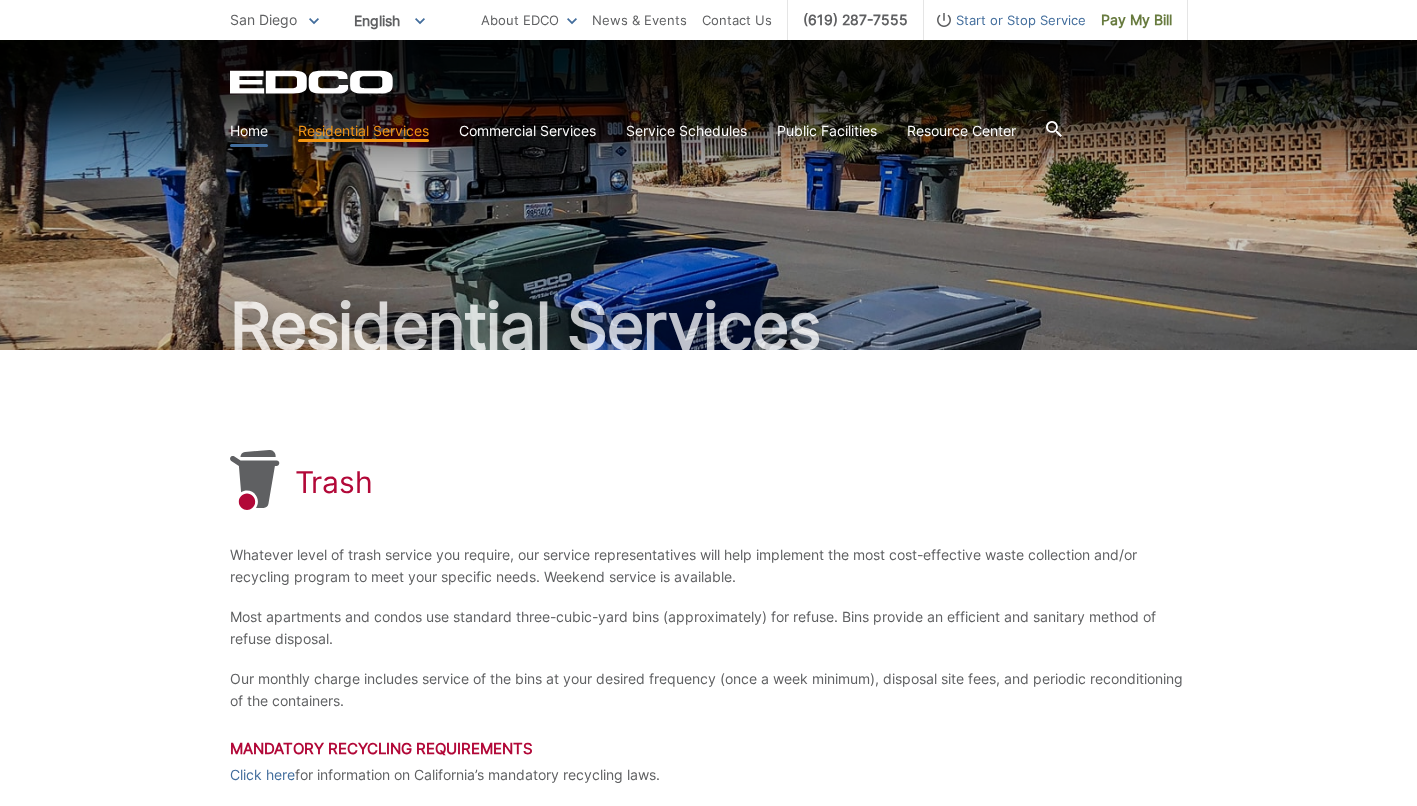 click on "Home" at bounding box center [249, 131] 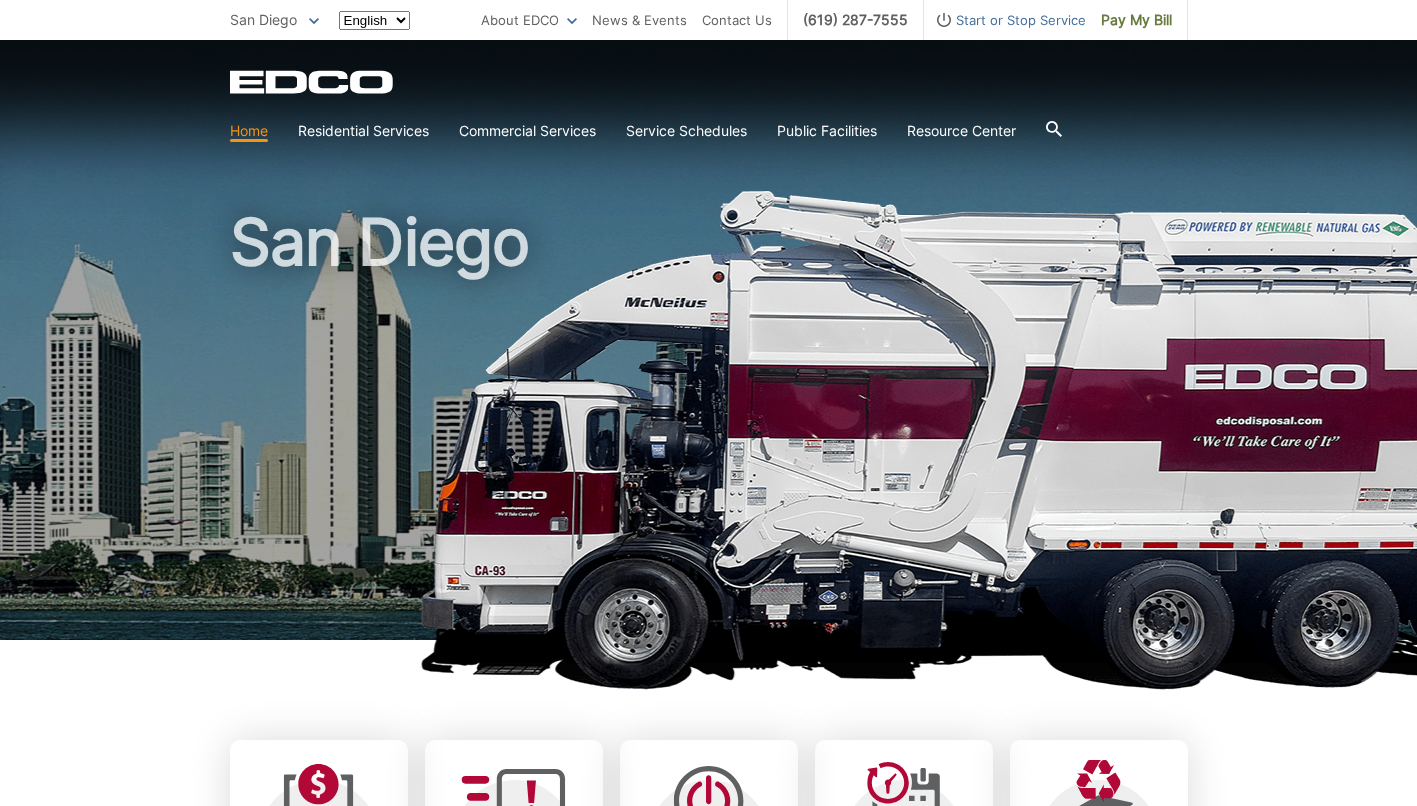 scroll, scrollTop: 0, scrollLeft: 0, axis: both 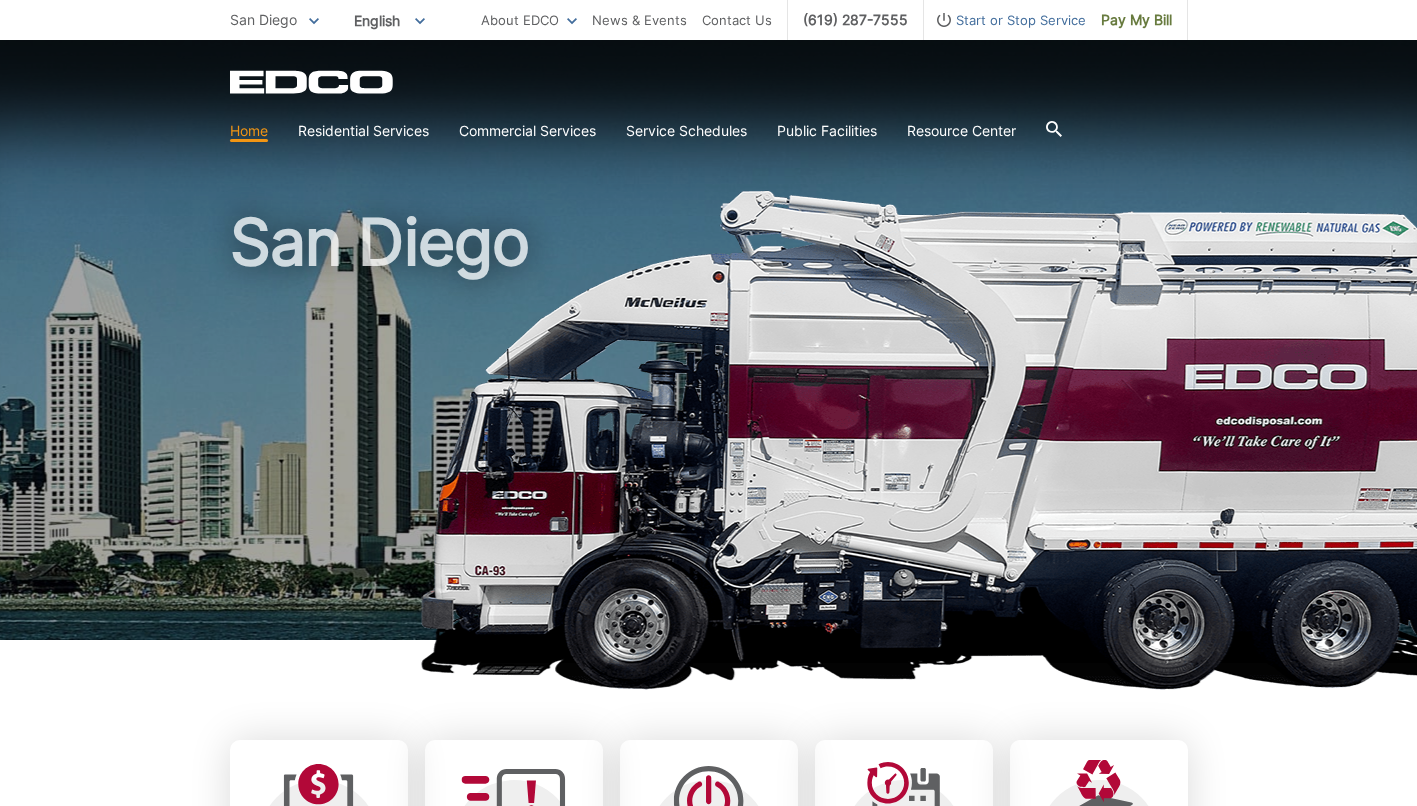 click on "Start or Stop Service" at bounding box center (1005, 20) 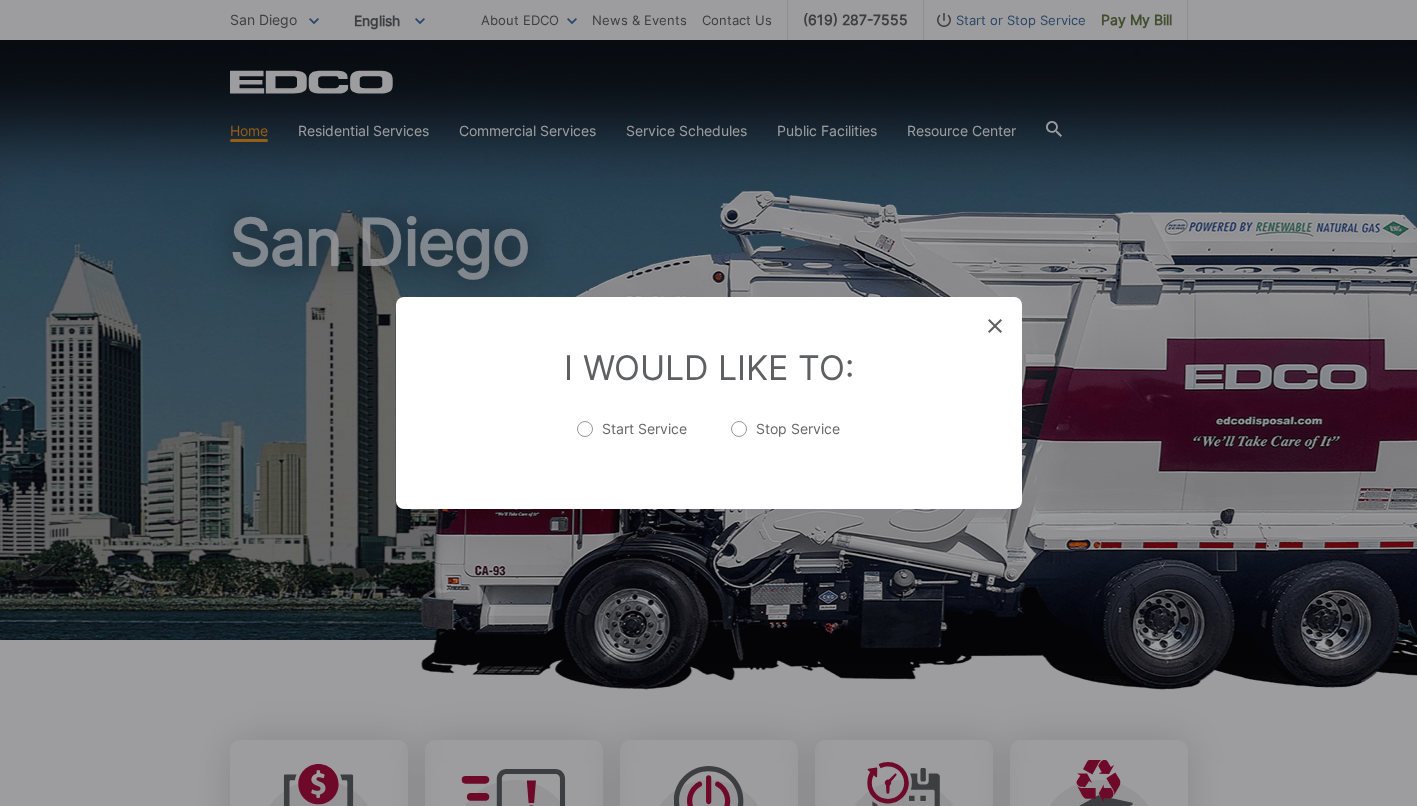 click on "Start Service" at bounding box center (632, 439) 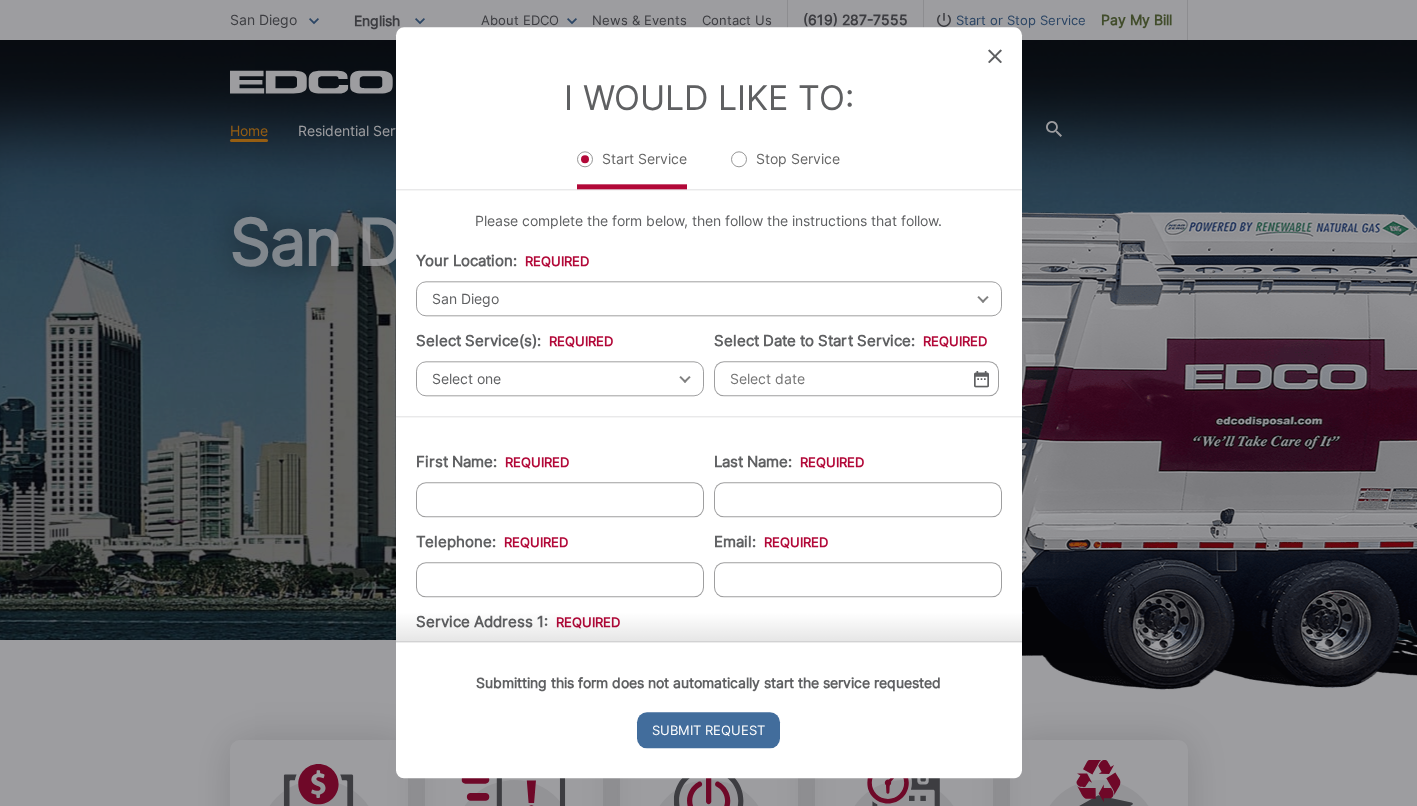 click on "Select one" at bounding box center (560, 378) 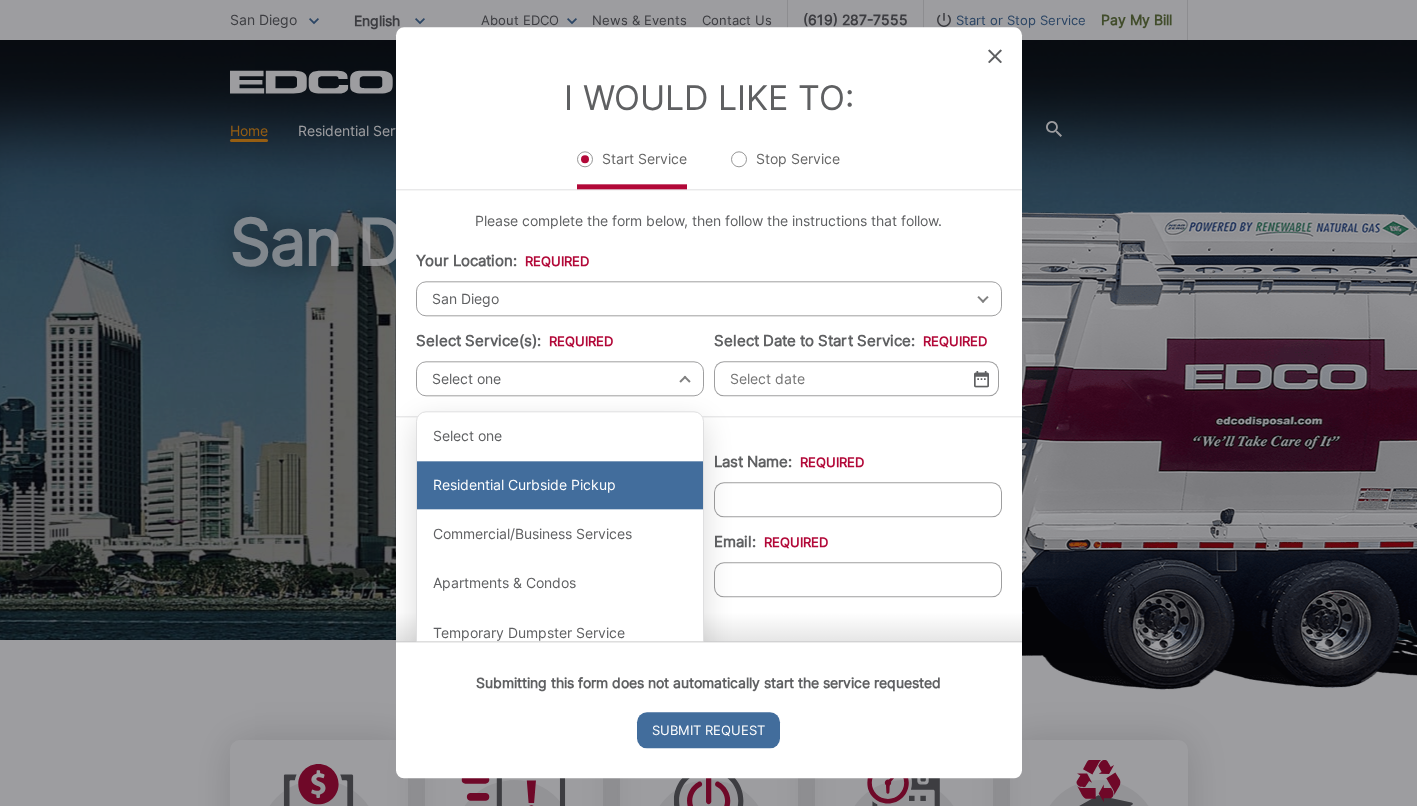 click on "Residential Curbside Pickup" at bounding box center [560, 486] 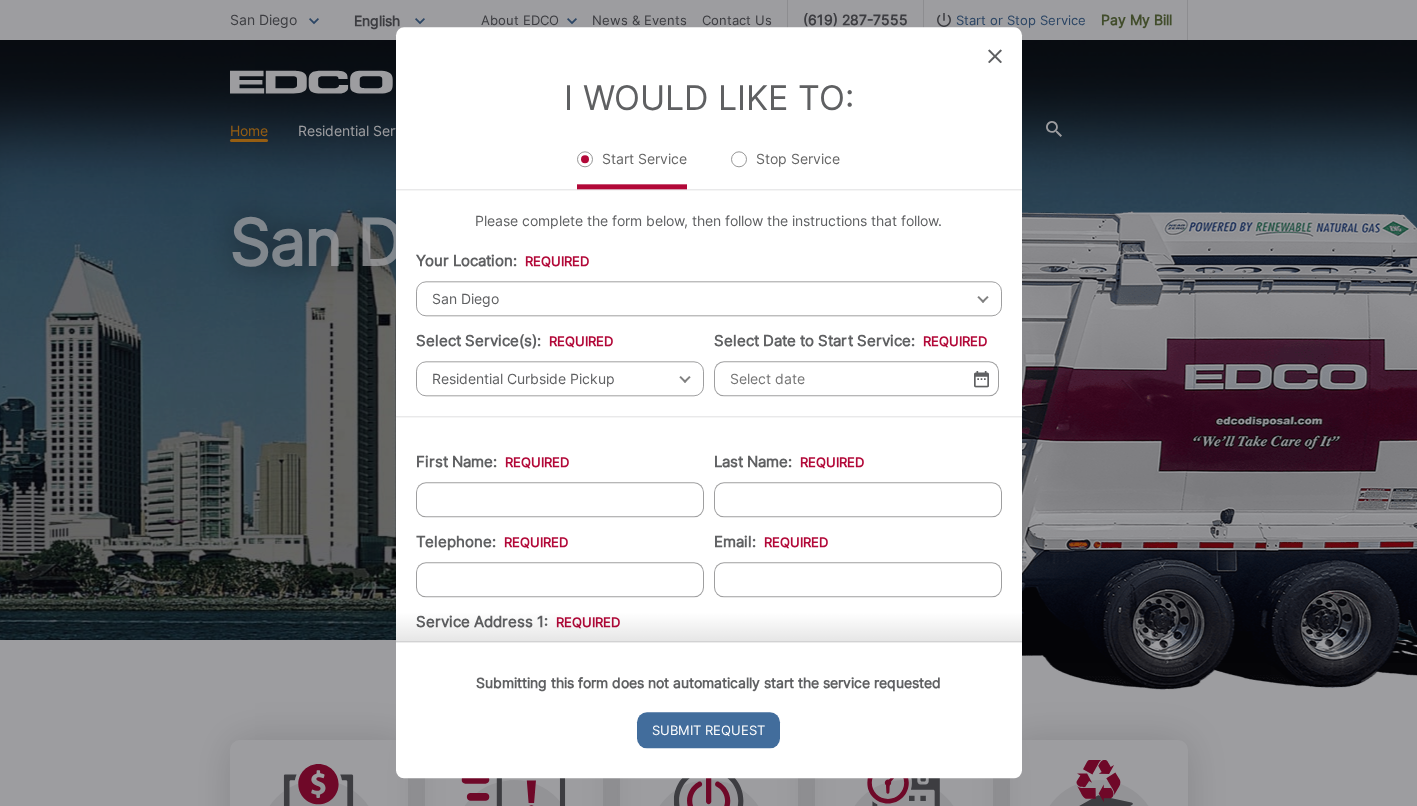 click on "Select Date to Start Service: *" at bounding box center [856, 378] 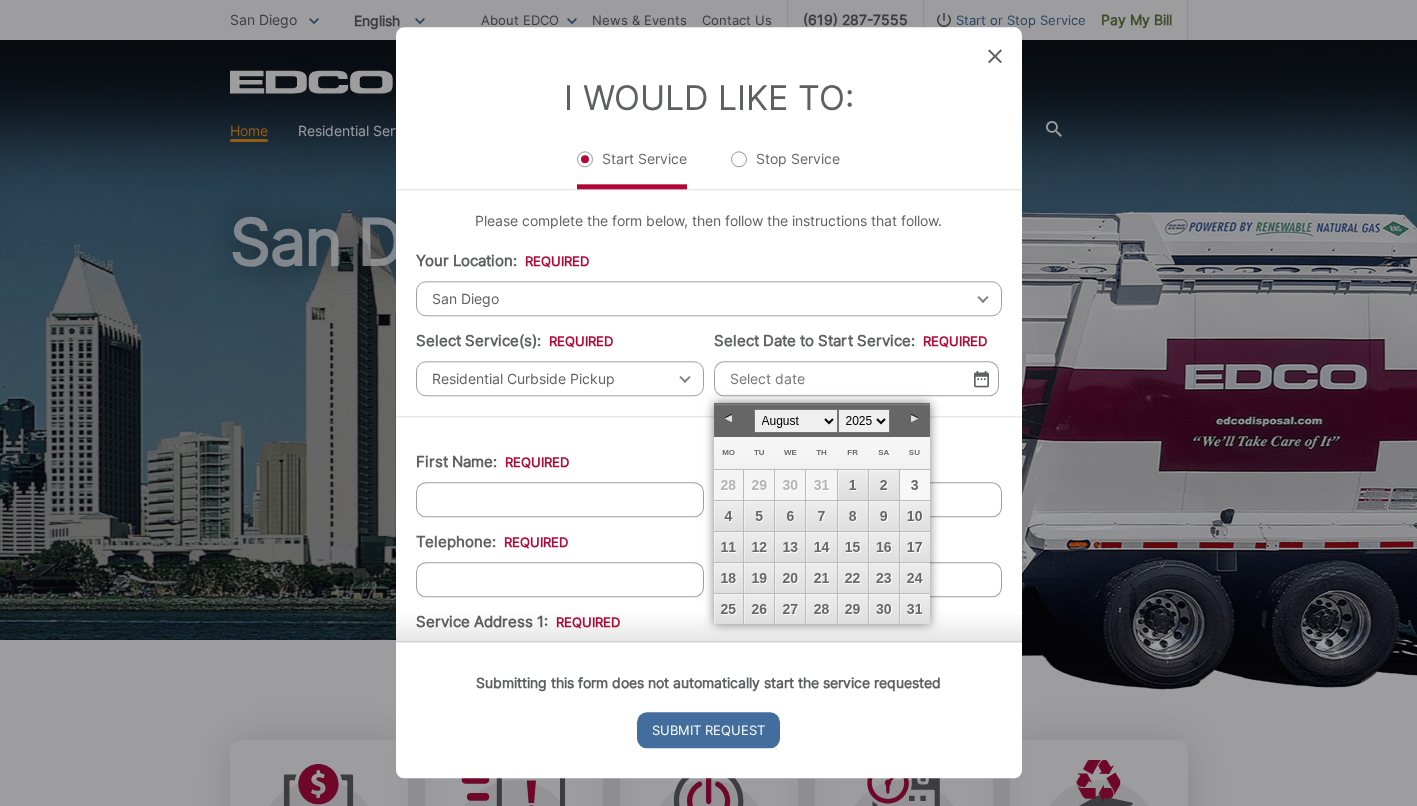 click on "Next" at bounding box center (915, 419) 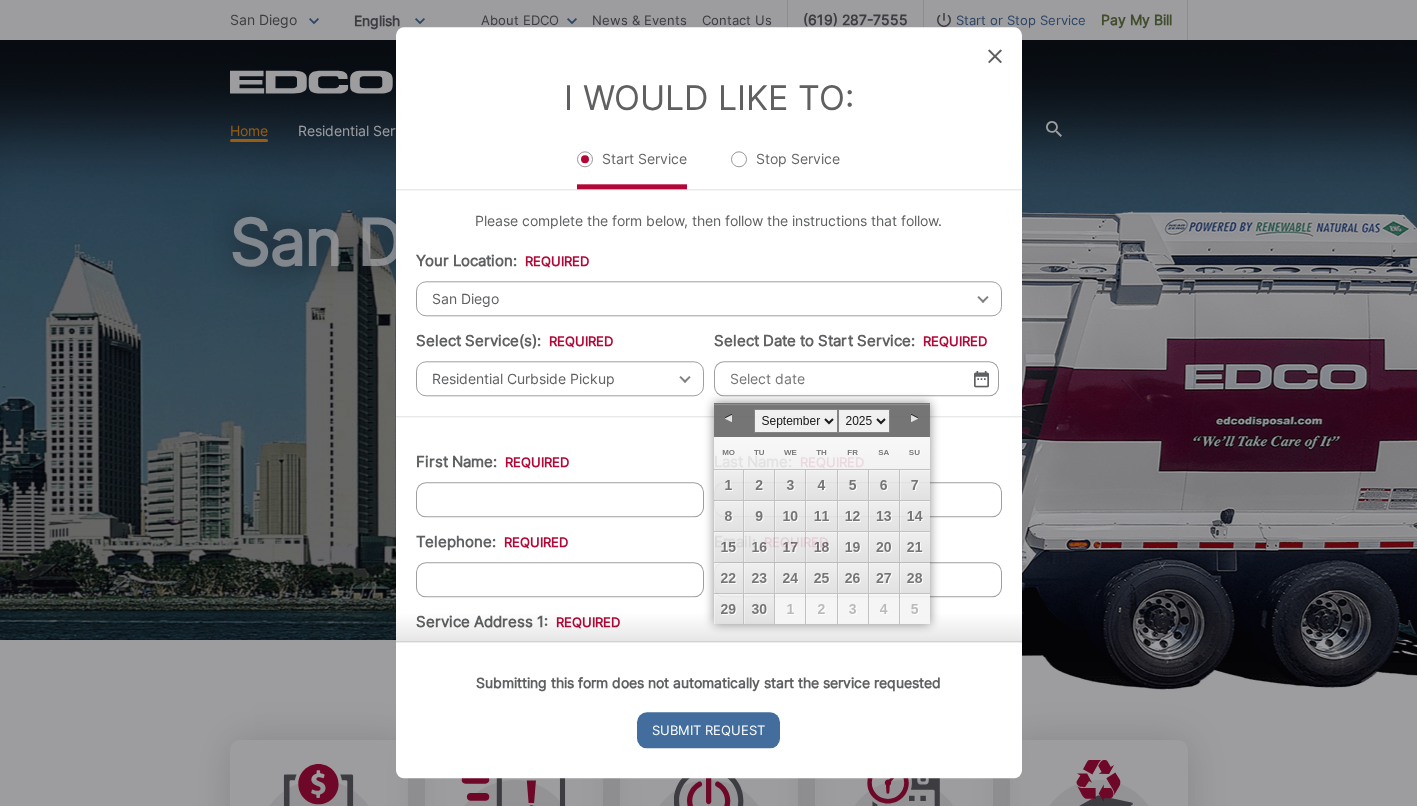 click on "Residential Curbside Pickup" at bounding box center [560, 378] 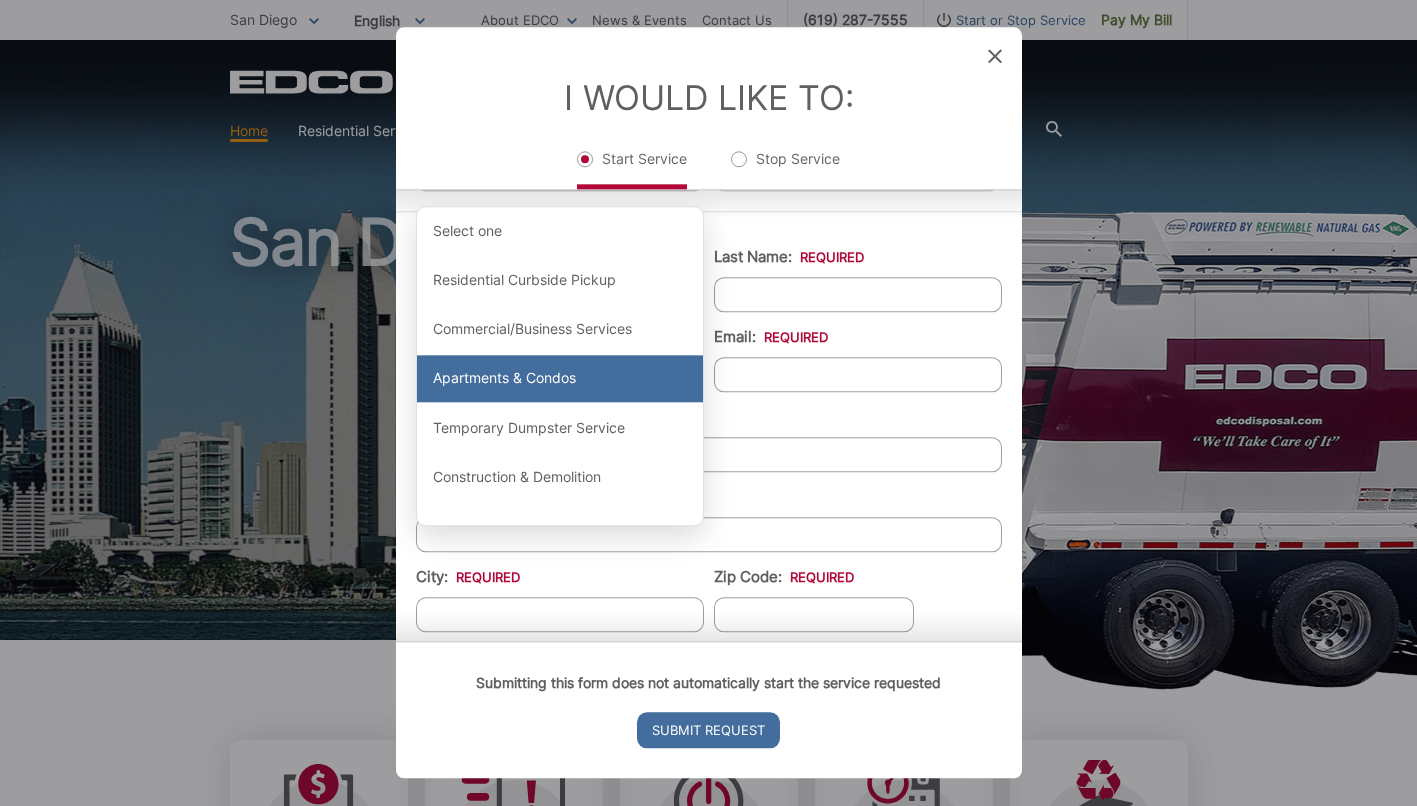 scroll, scrollTop: 204, scrollLeft: 0, axis: vertical 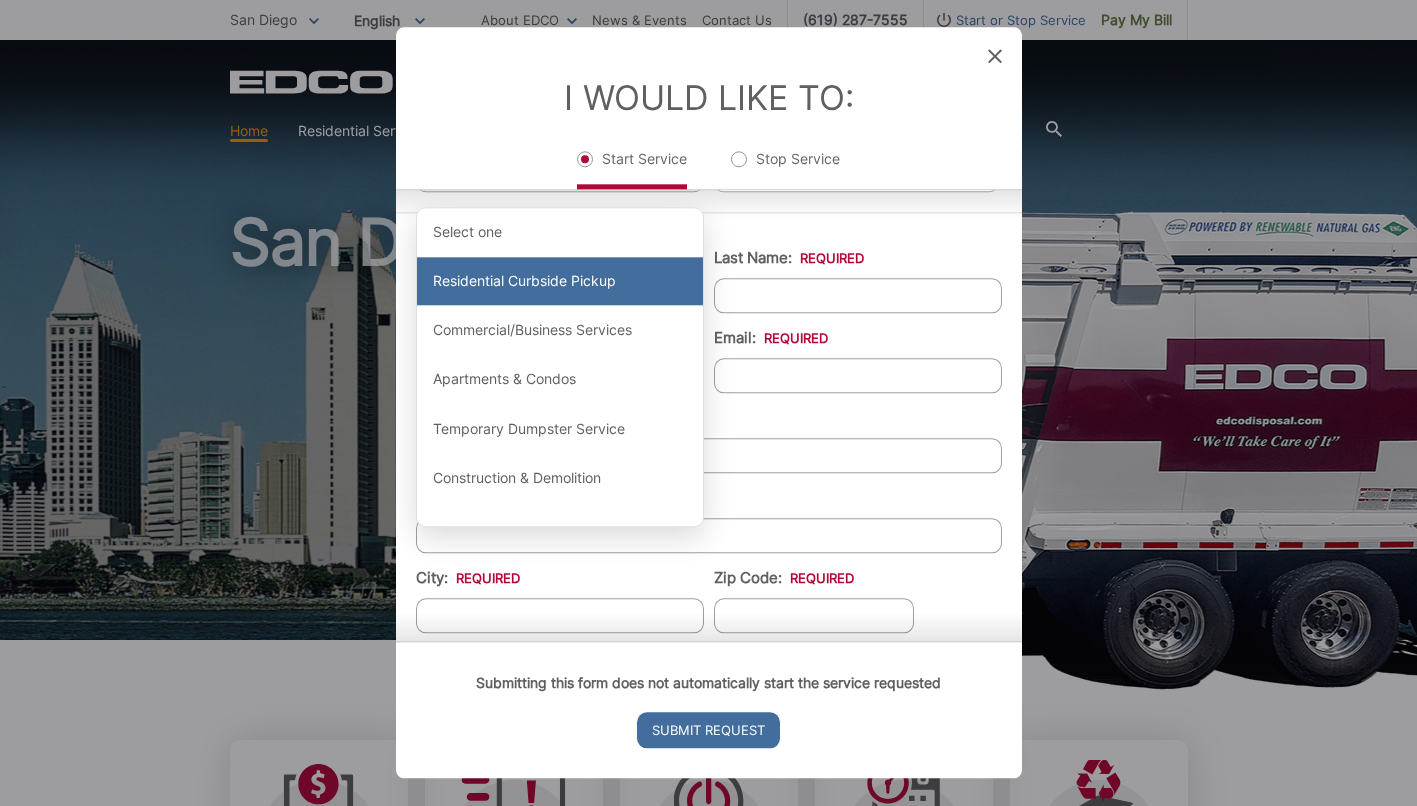 click on "Residential Curbside Pickup" at bounding box center (560, 282) 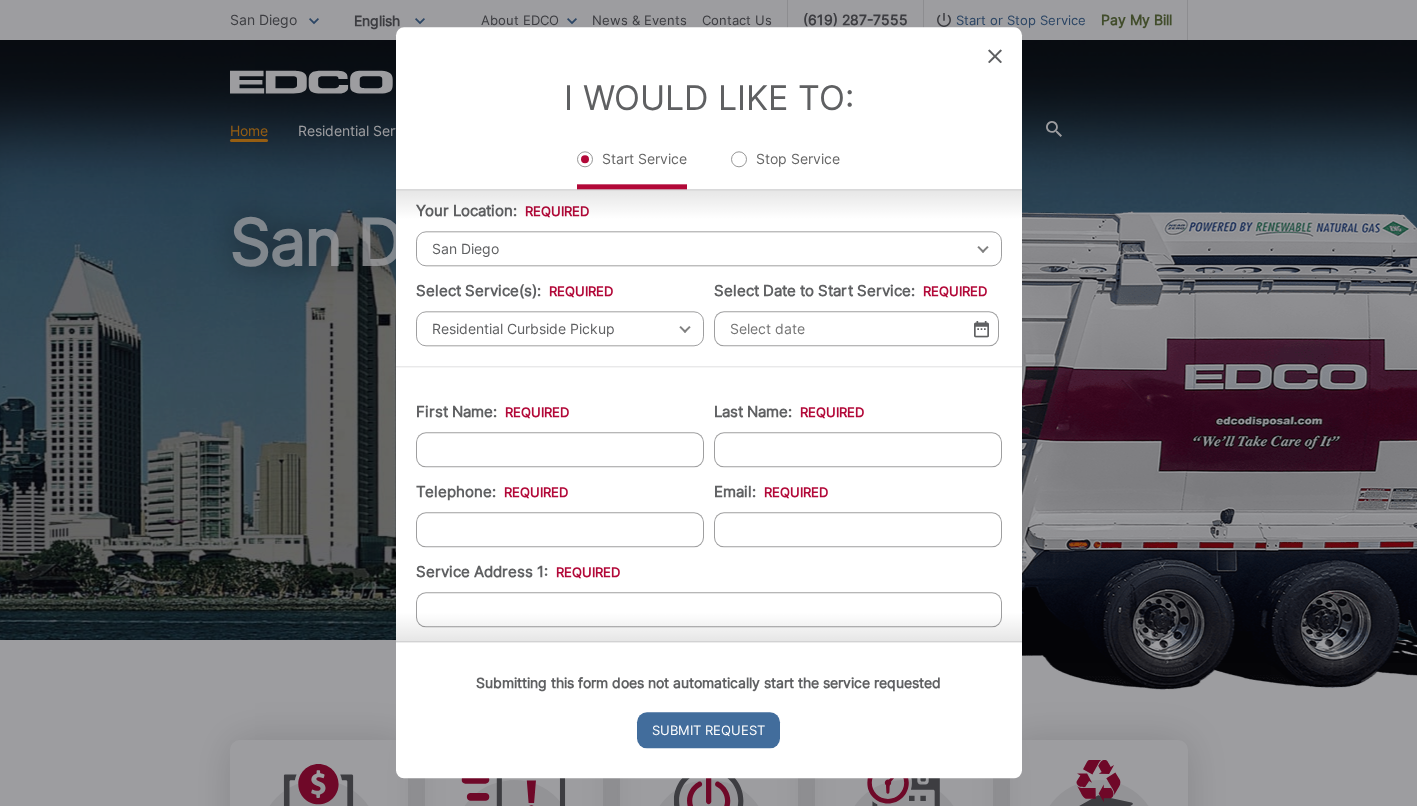 scroll, scrollTop: 0, scrollLeft: 0, axis: both 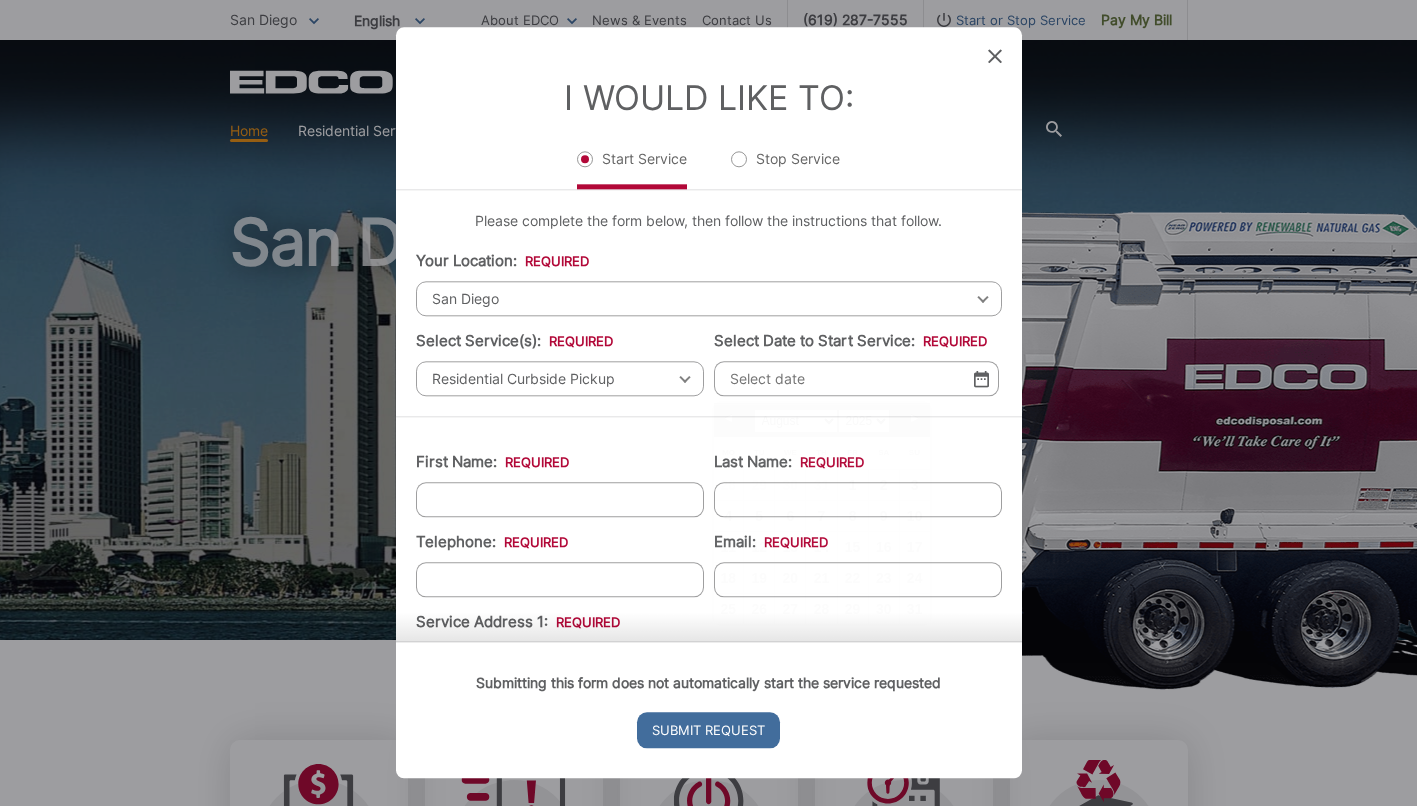click on "Select Date to Start Service: *" at bounding box center [856, 378] 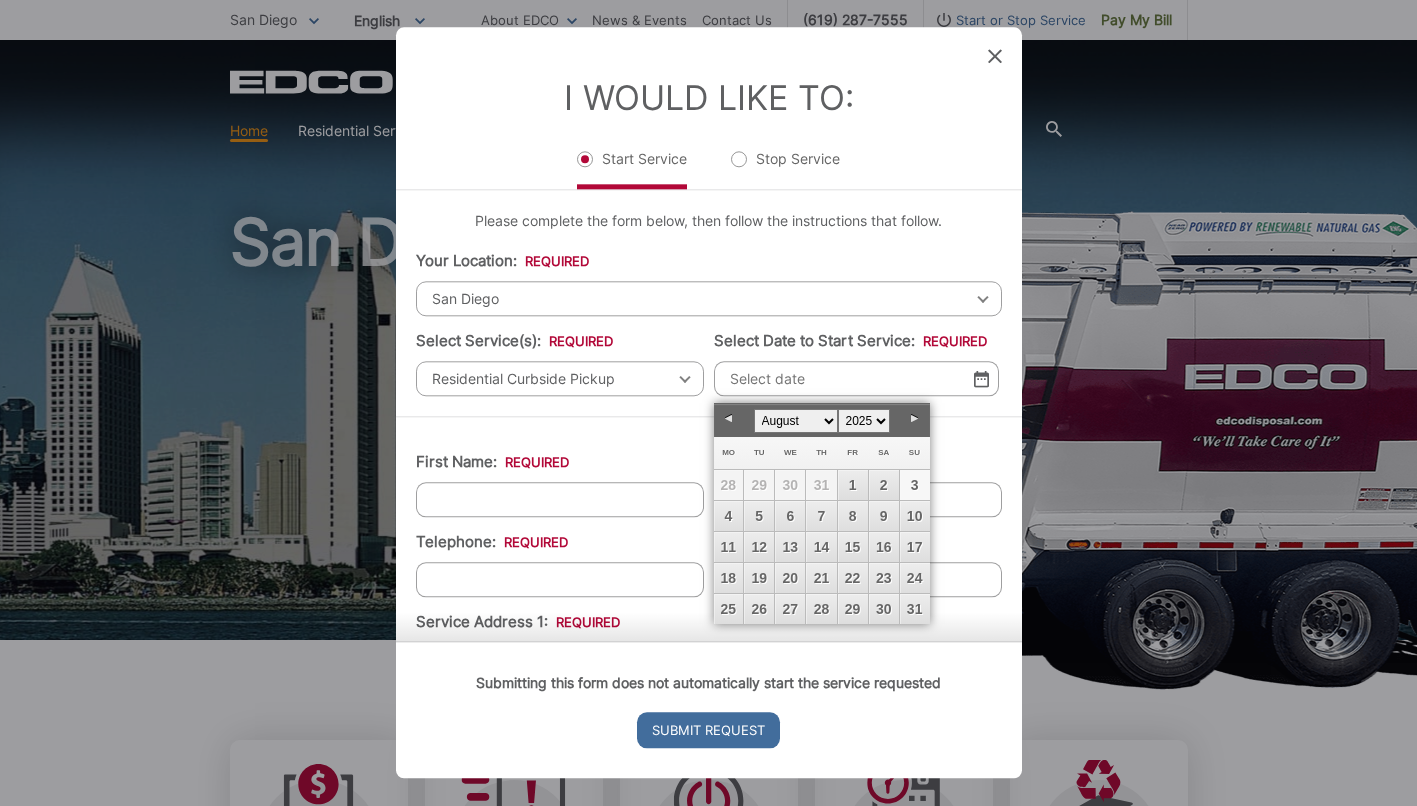 click on "January February March April May June July August September October November December" at bounding box center (796, 421) 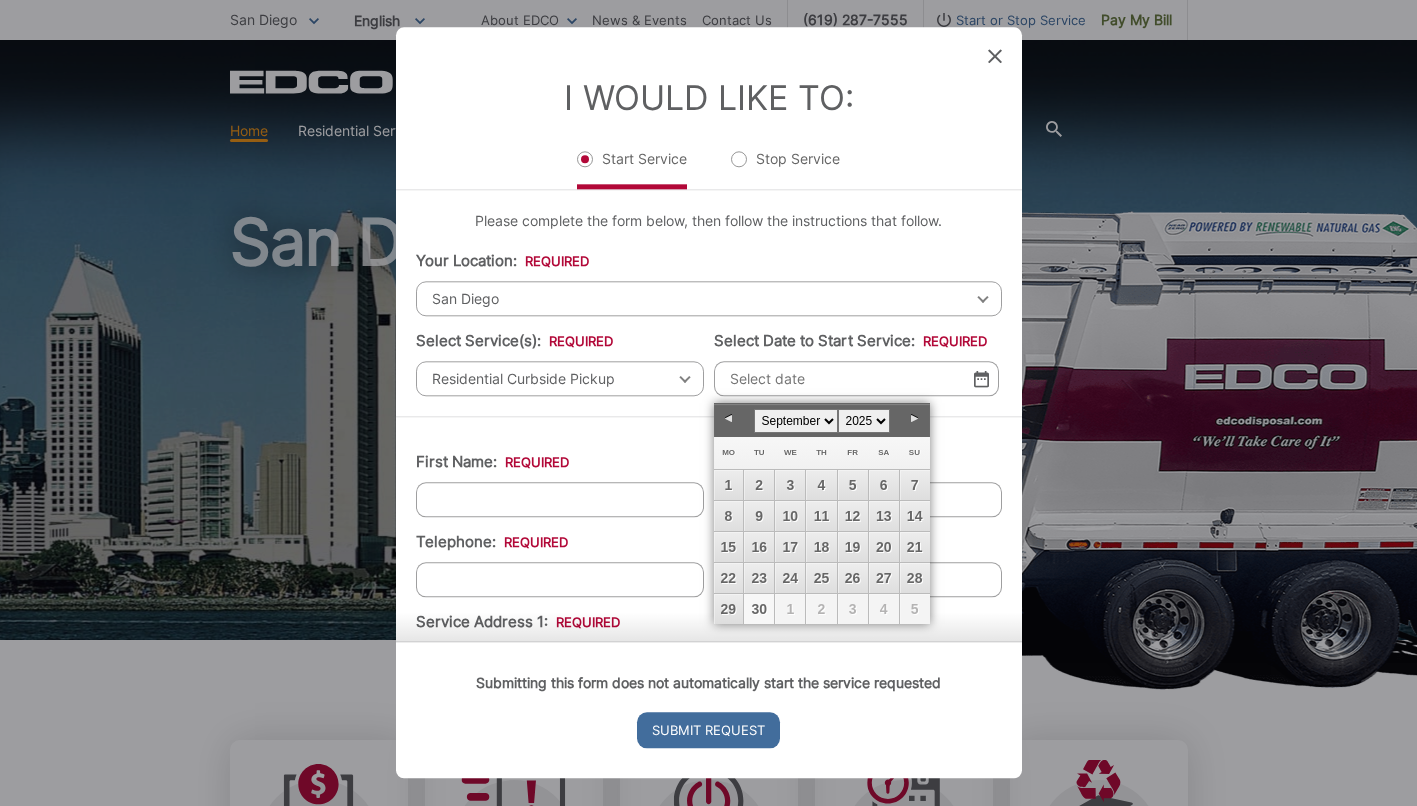 click on "30" at bounding box center (759, 609) 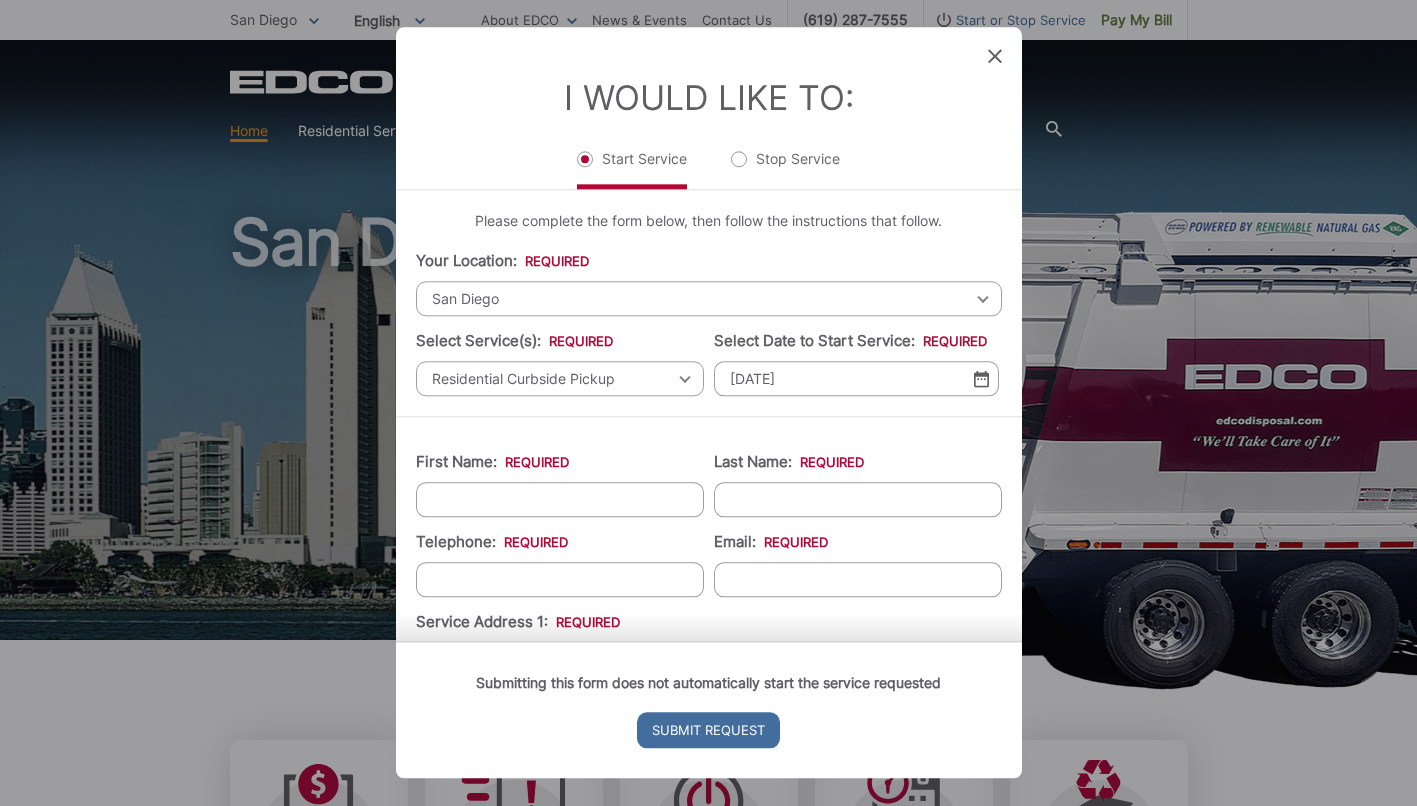 click at bounding box center [981, 378] 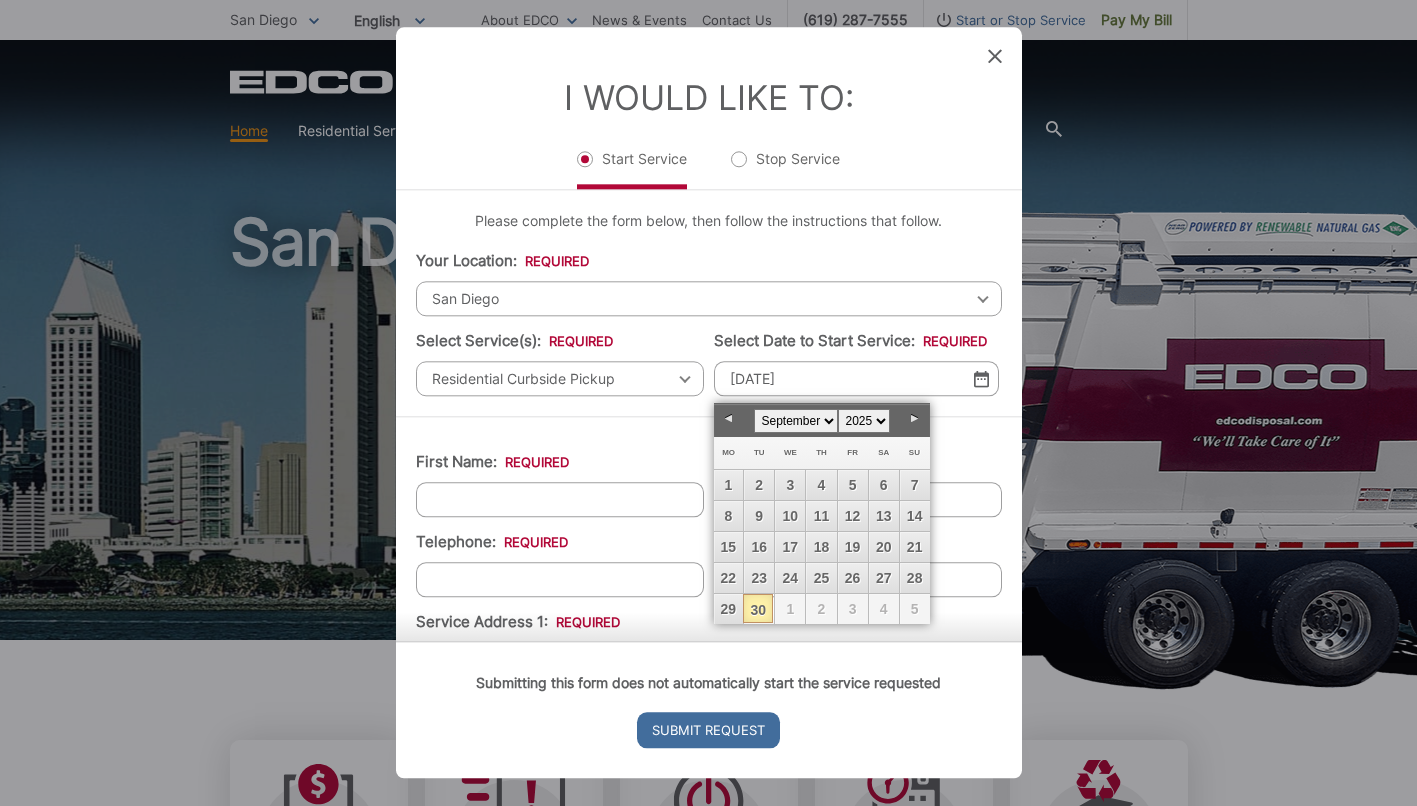 click on "First Name: *" at bounding box center [560, 484] 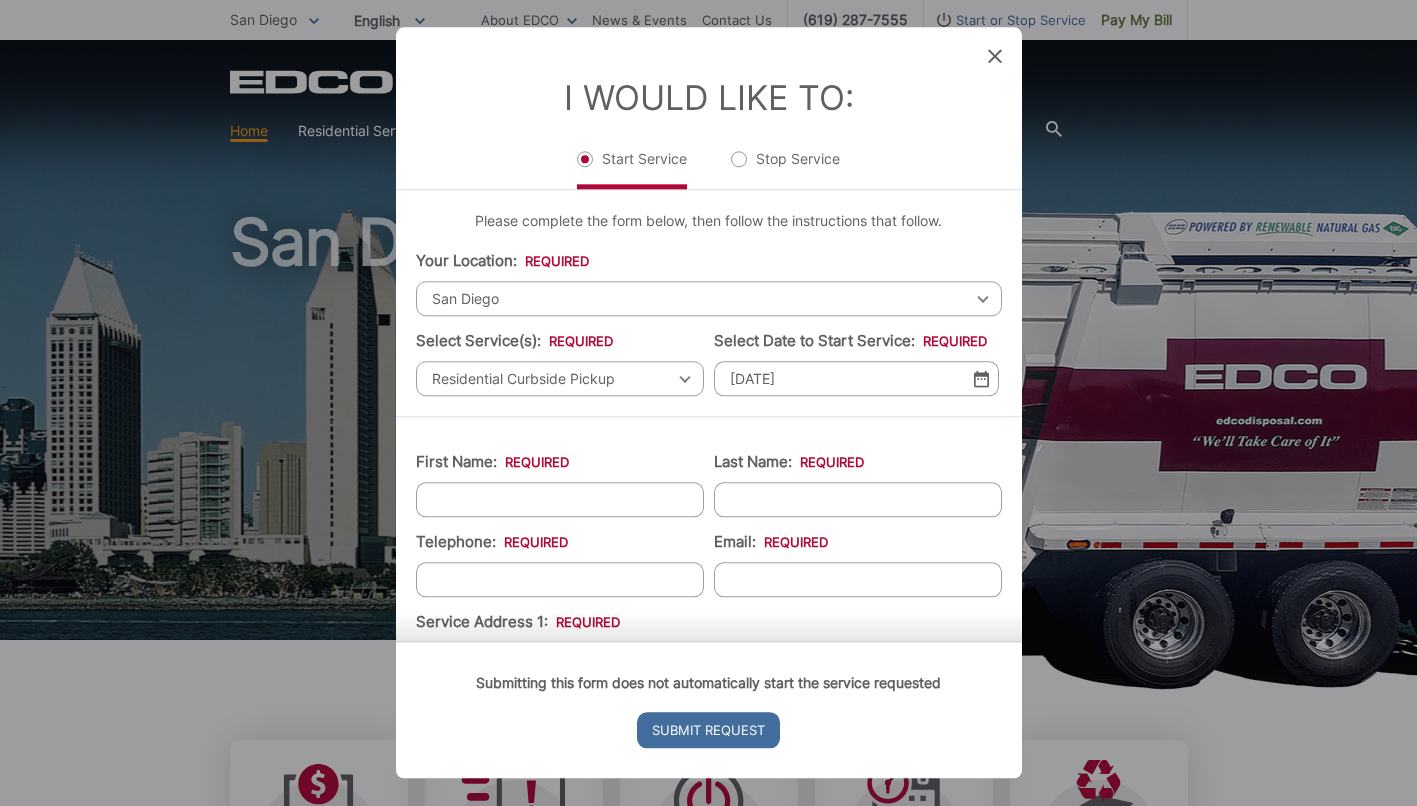 click on "First Name: *" at bounding box center (560, 499) 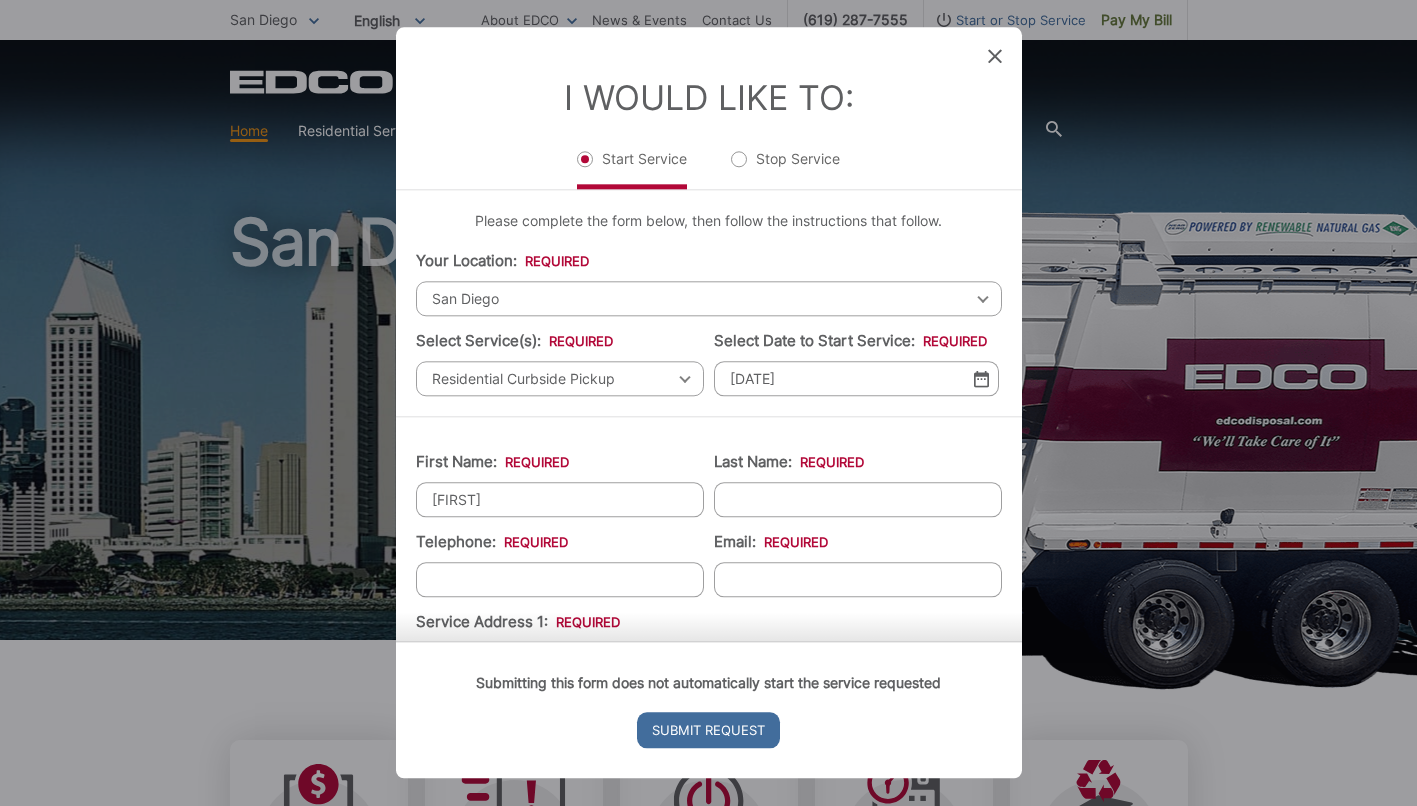 type on "[FIRST]" 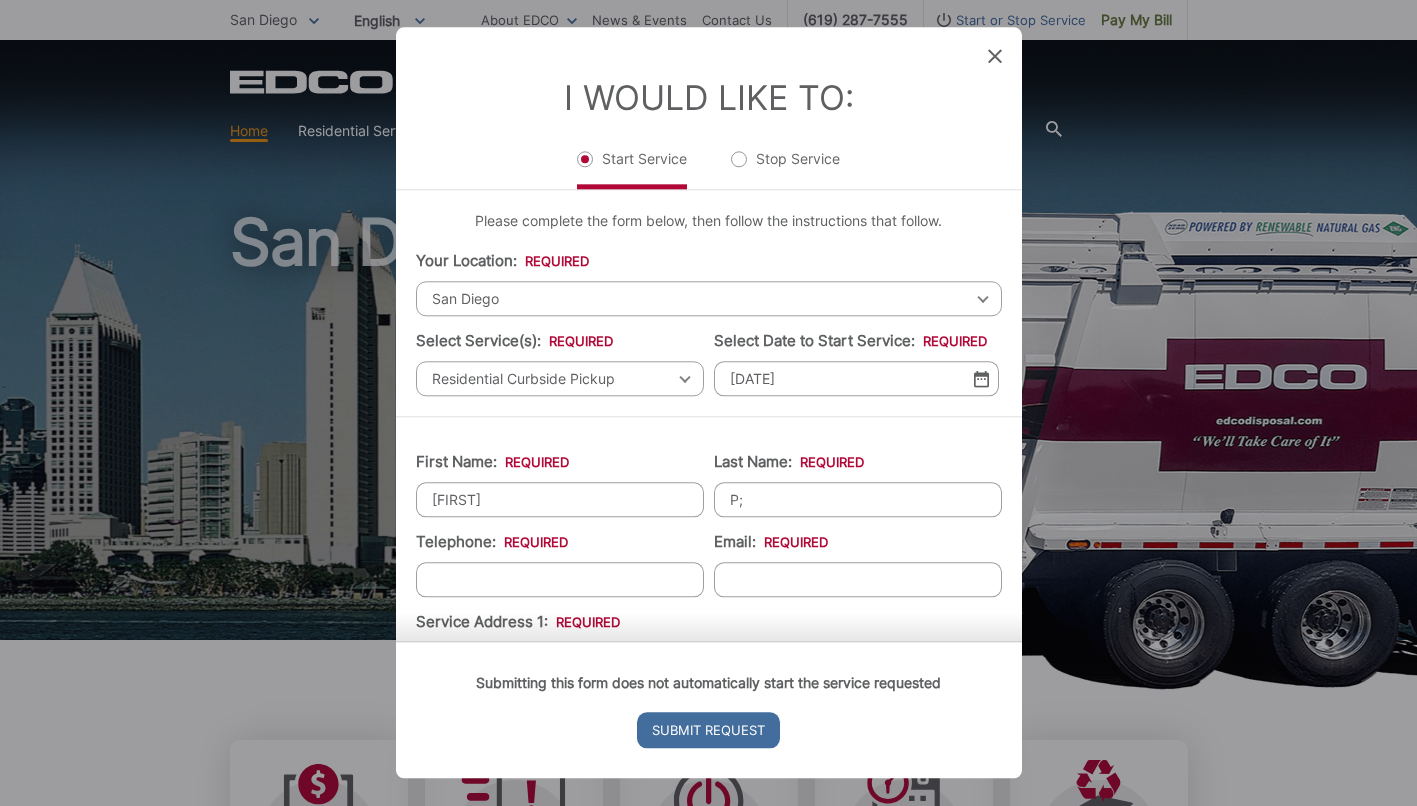 type on "P" 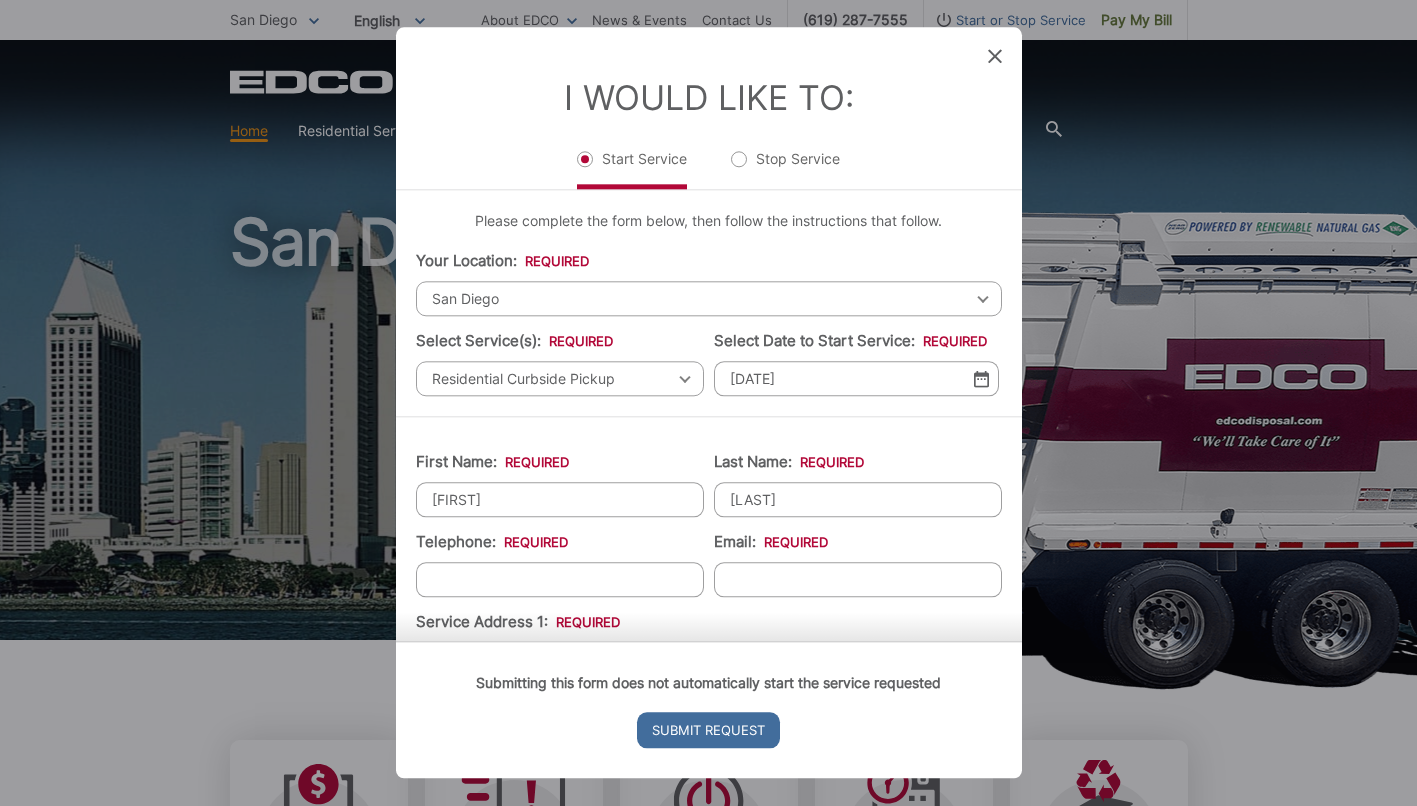 type on "[LAST]" 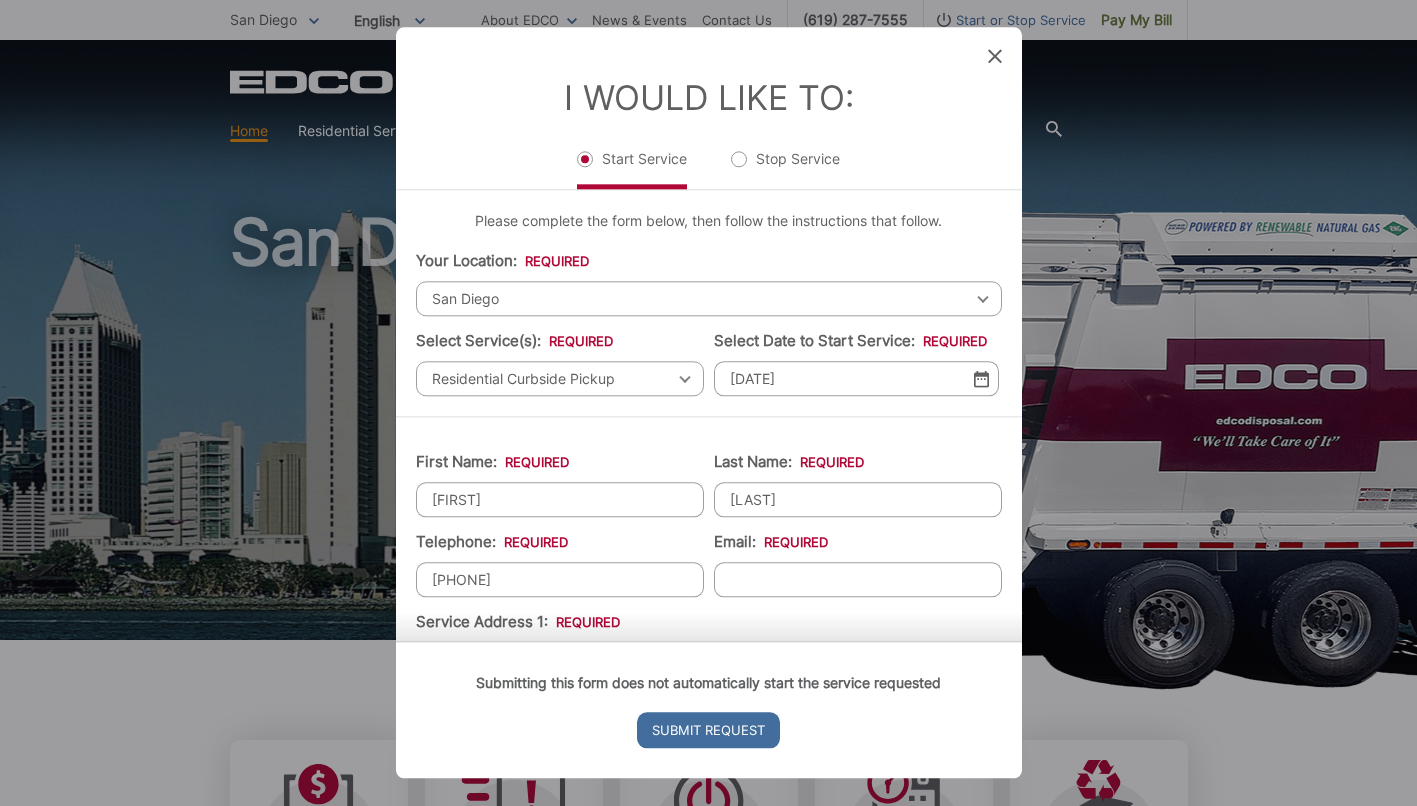 type on "[PHONE]" 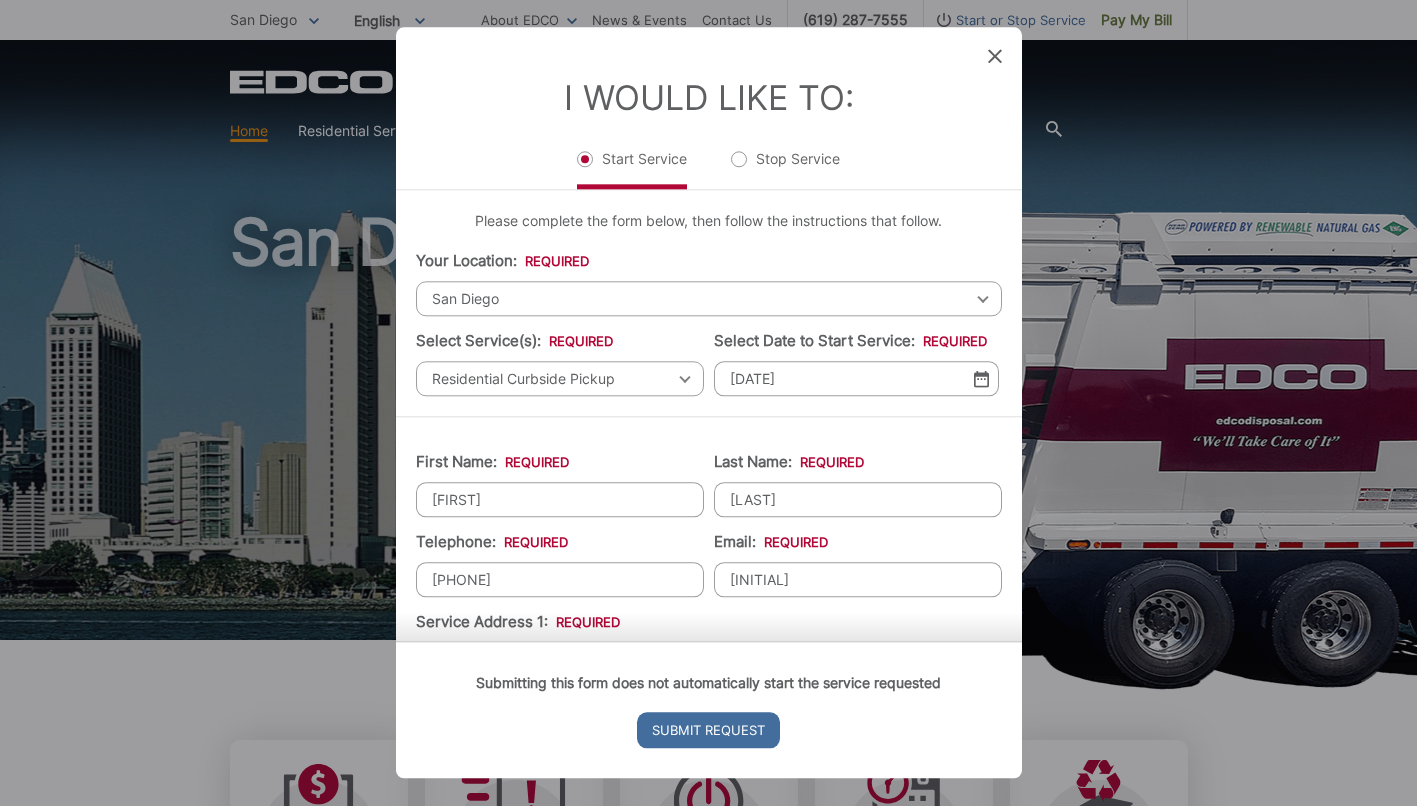 type on "J" 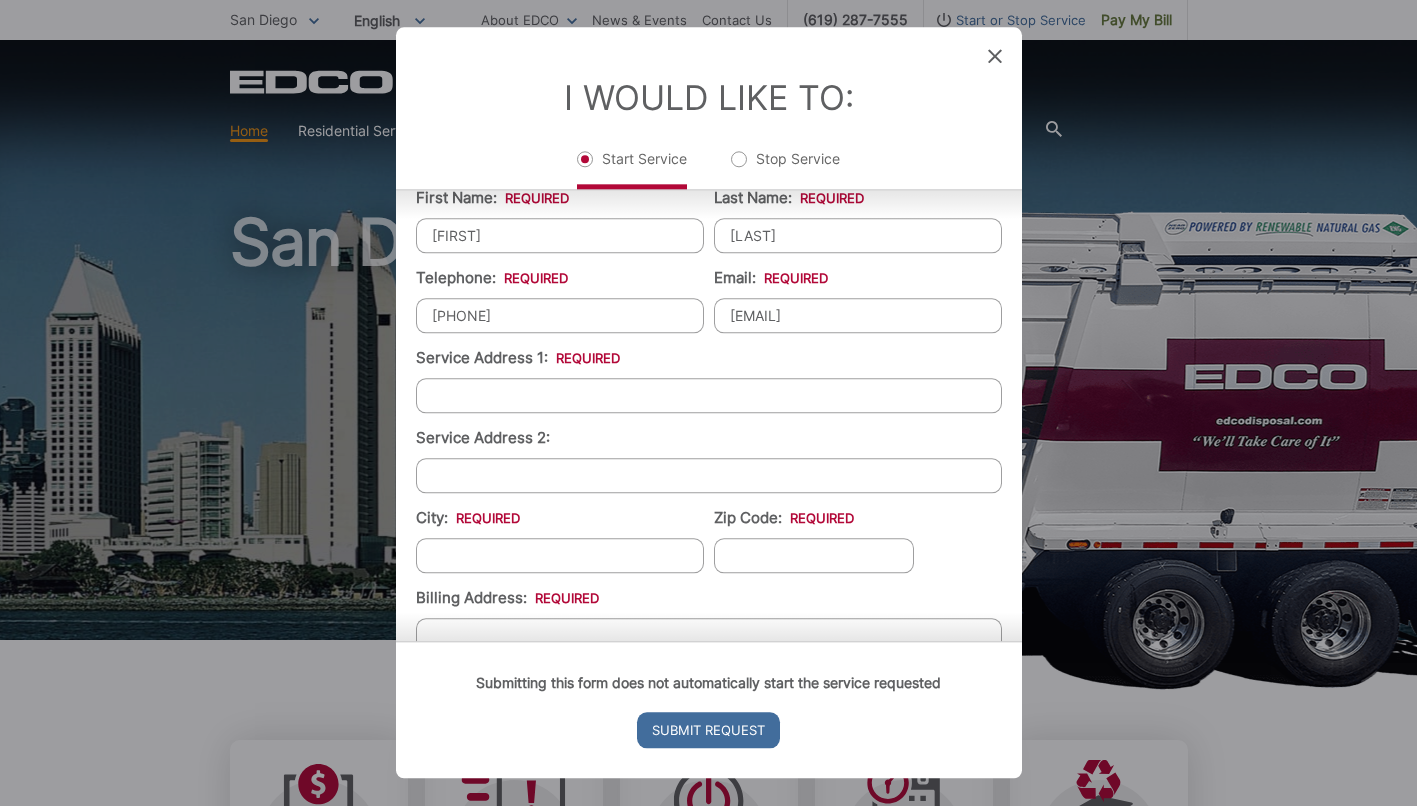 scroll, scrollTop: 304, scrollLeft: 0, axis: vertical 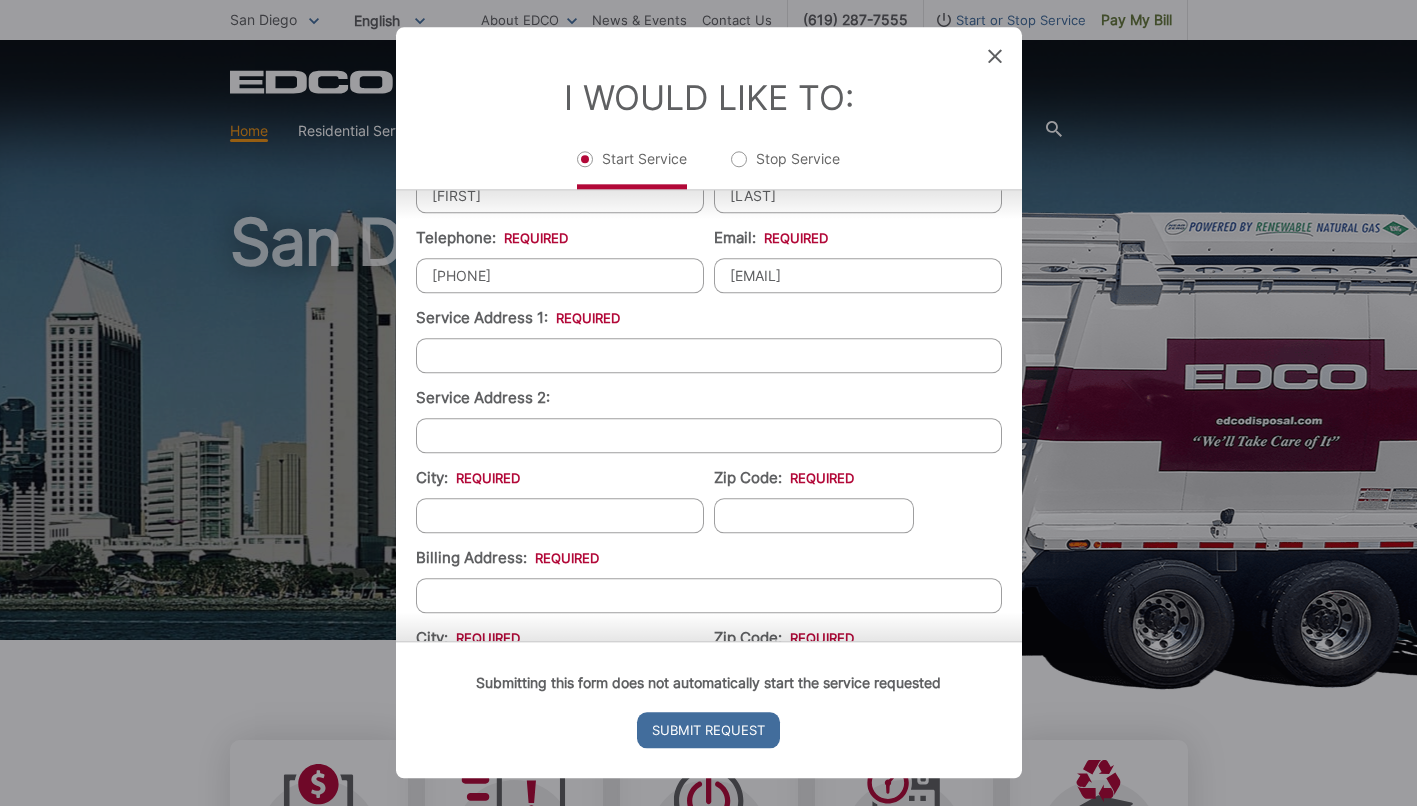 type on "[EMAIL]" 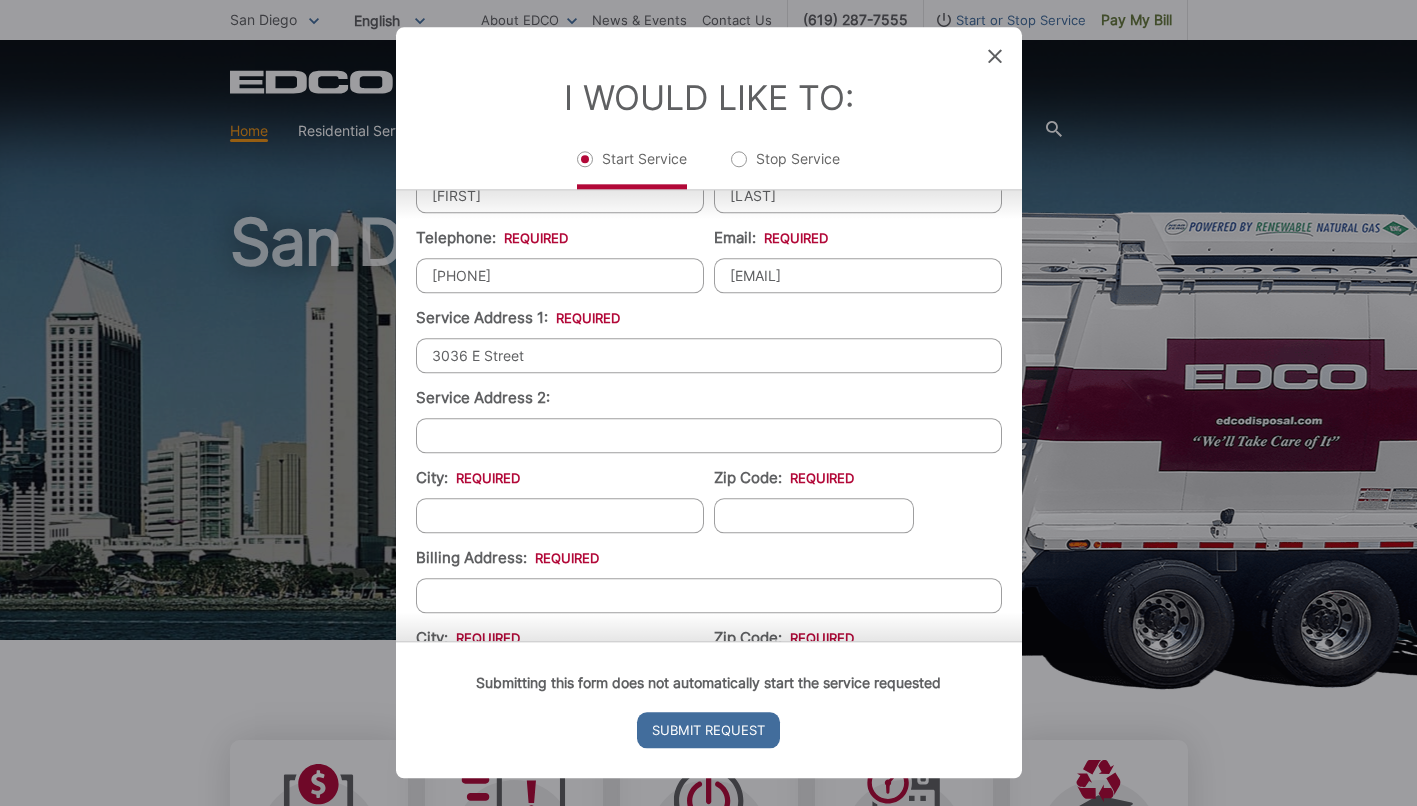 type on "3036 E Street" 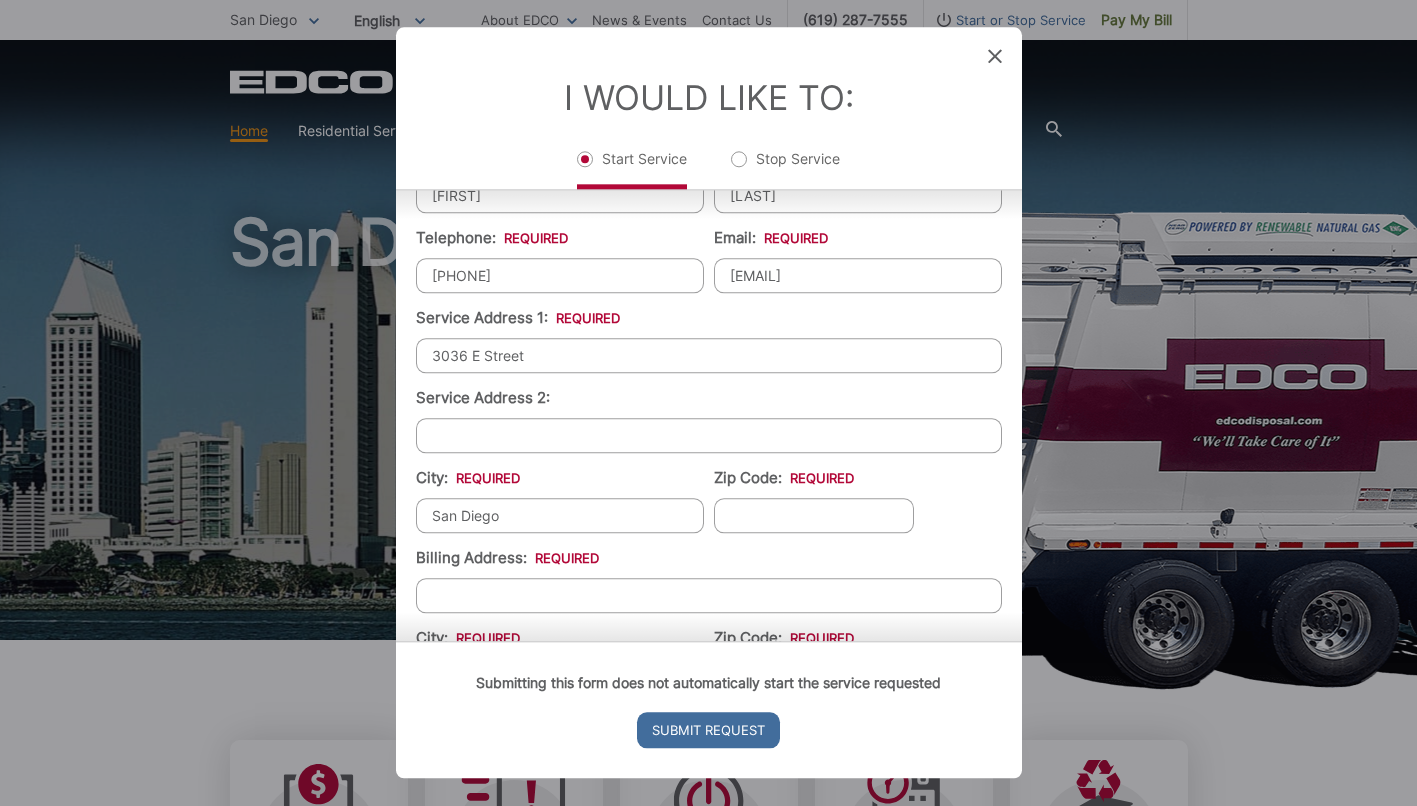 type on "San Diego" 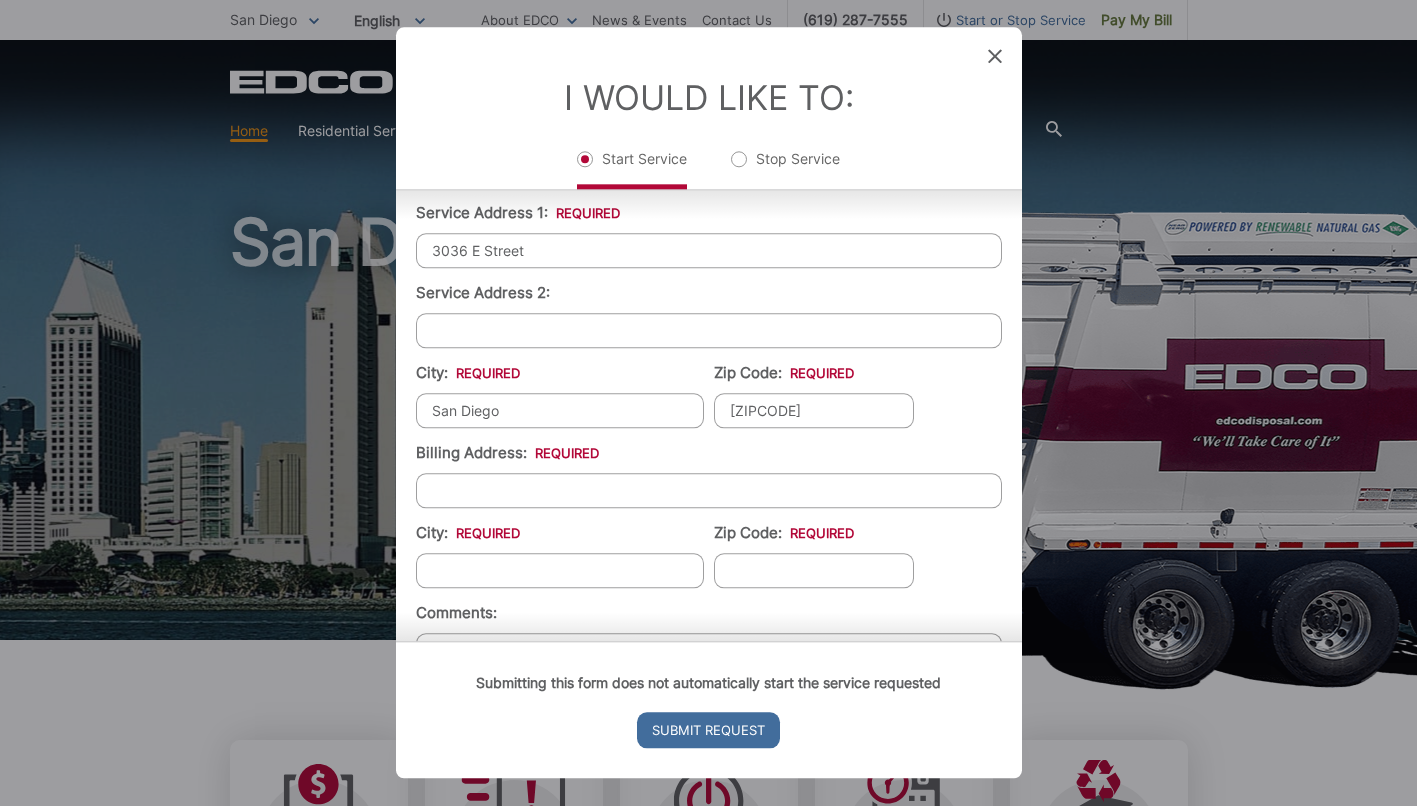 scroll, scrollTop: 439, scrollLeft: 0, axis: vertical 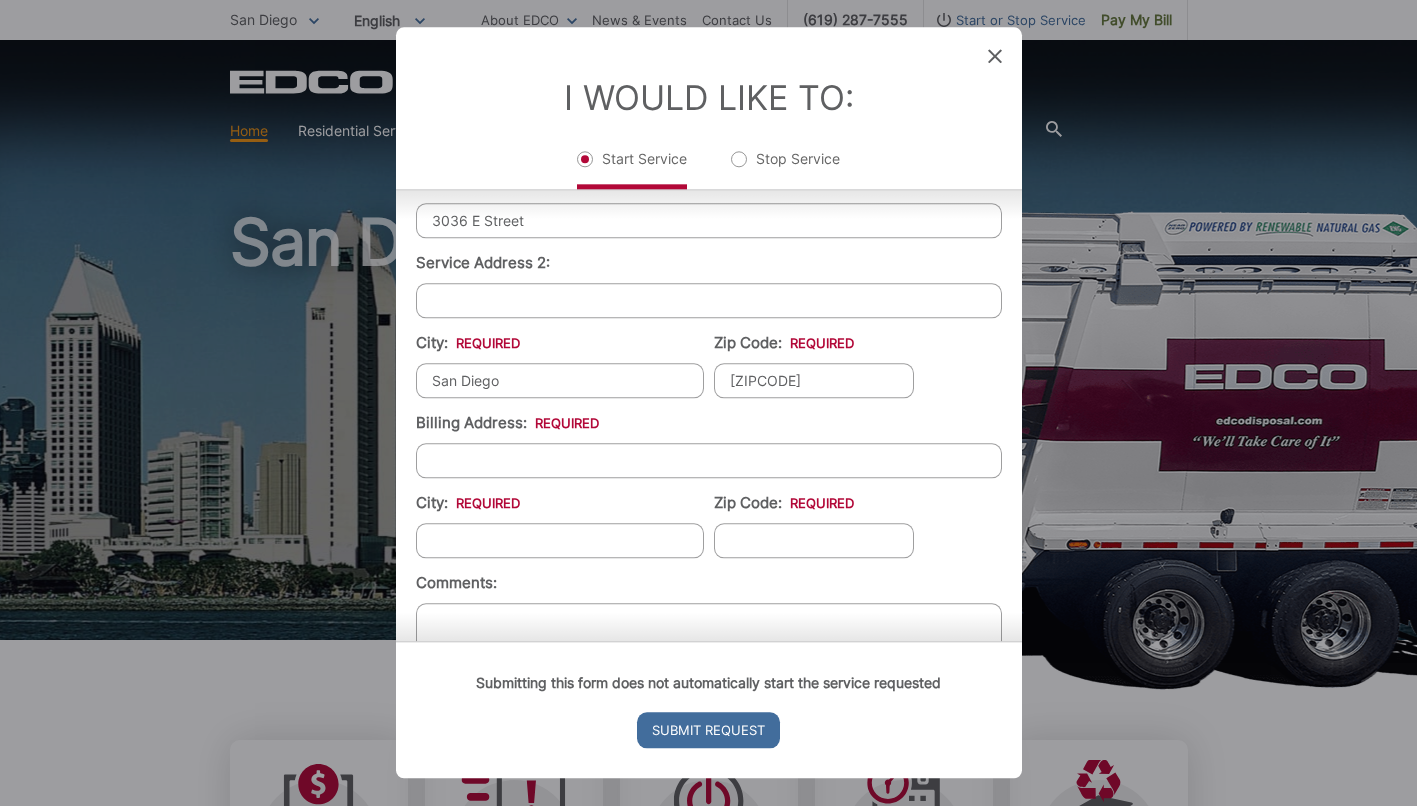 type on "[ZIPCODE]" 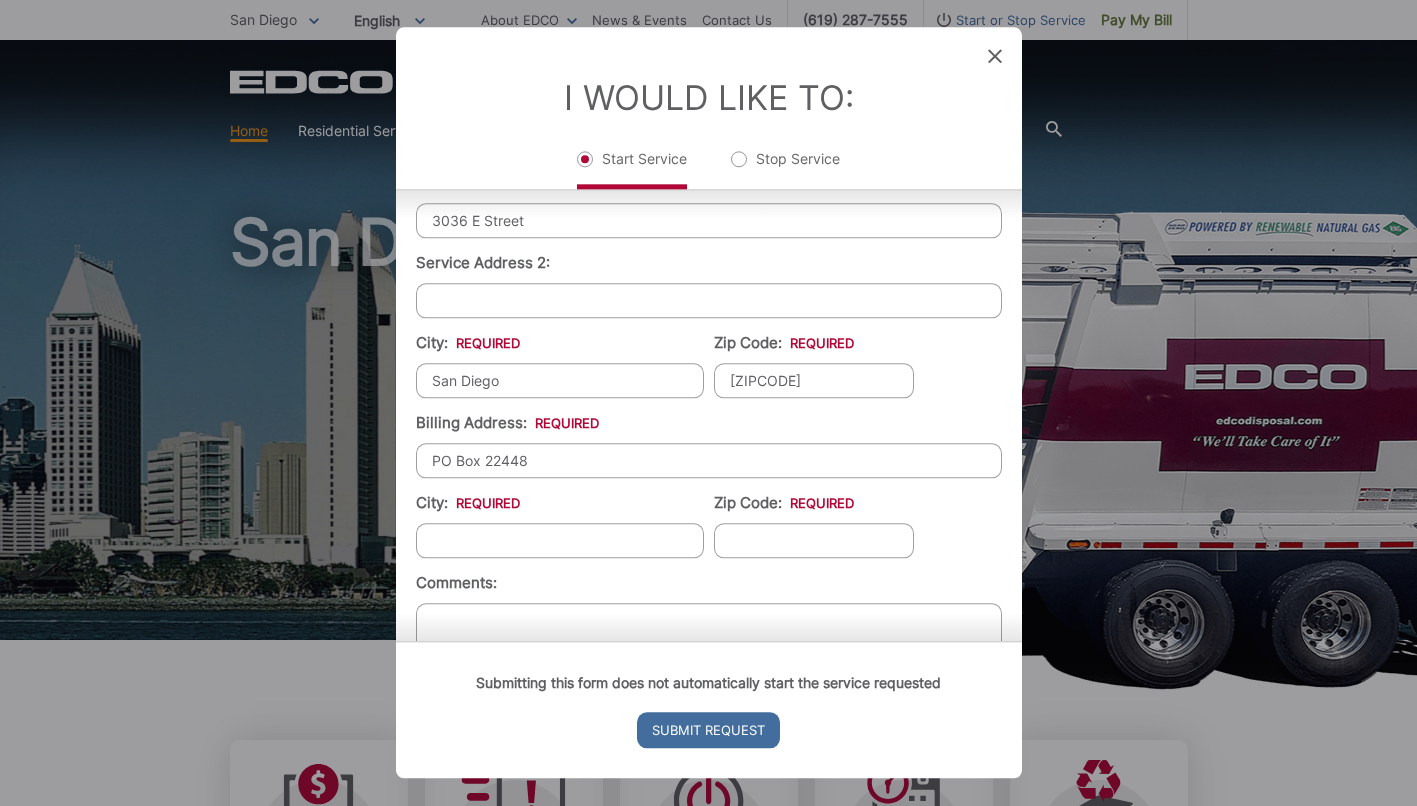 type on "PO Box 22448" 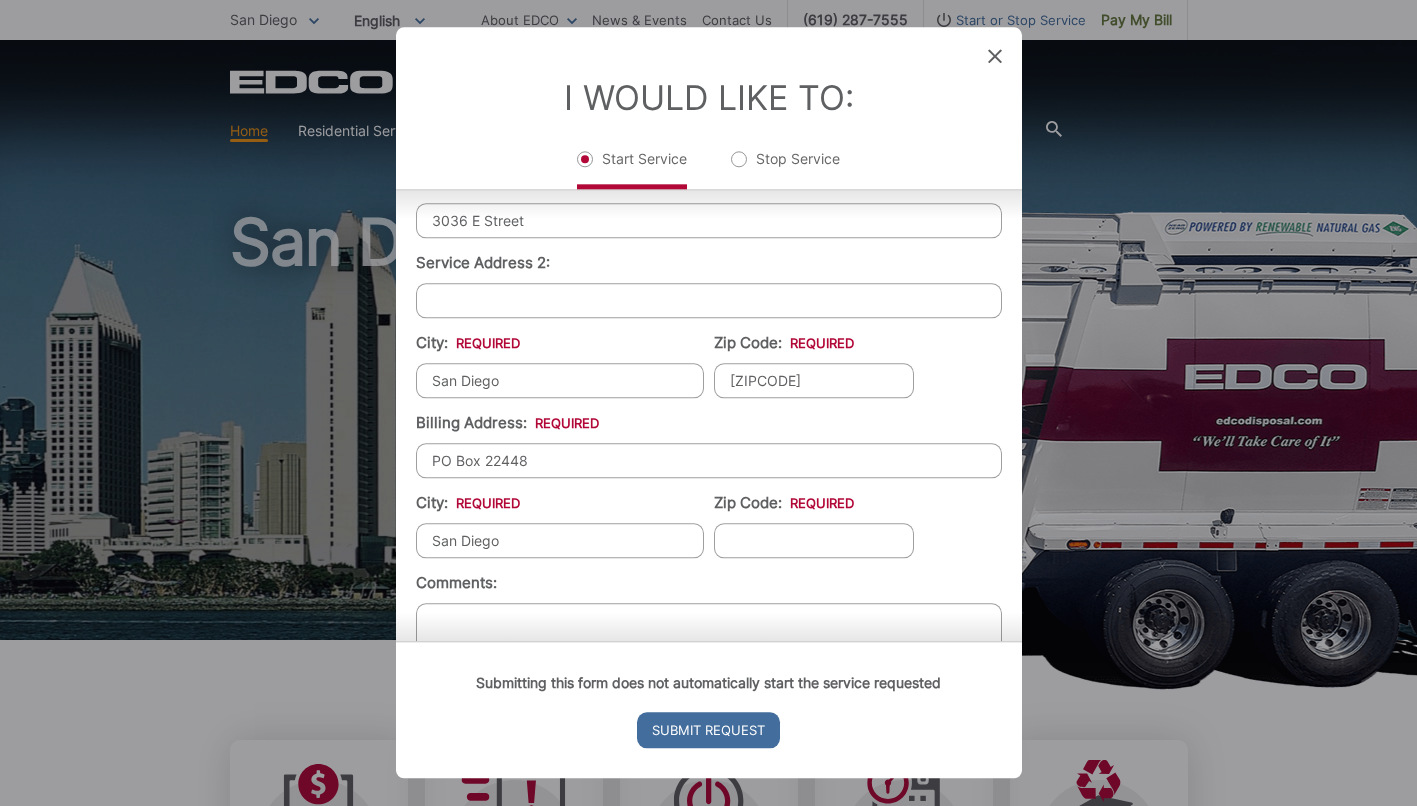 type on "San Diego" 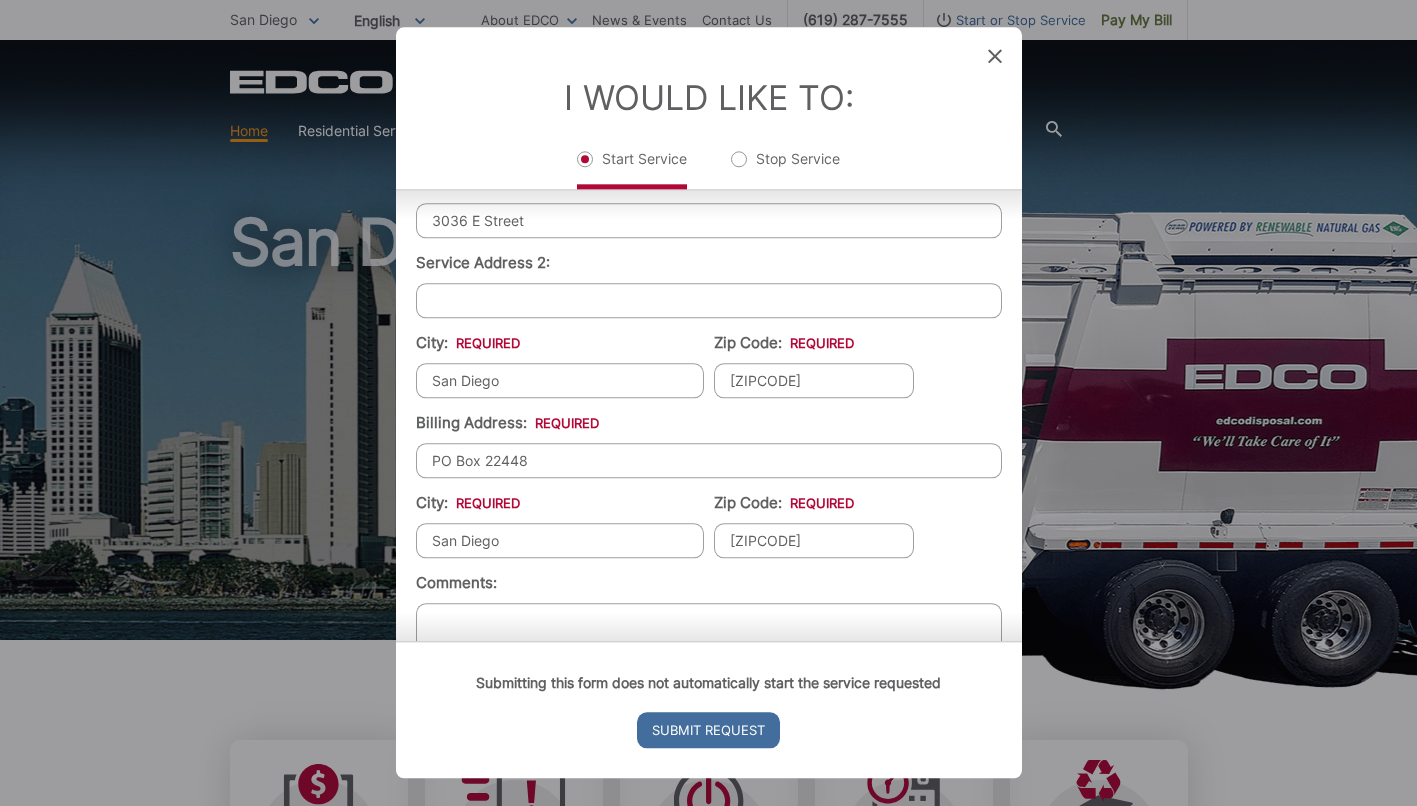 type on "[ZIPCODE]" 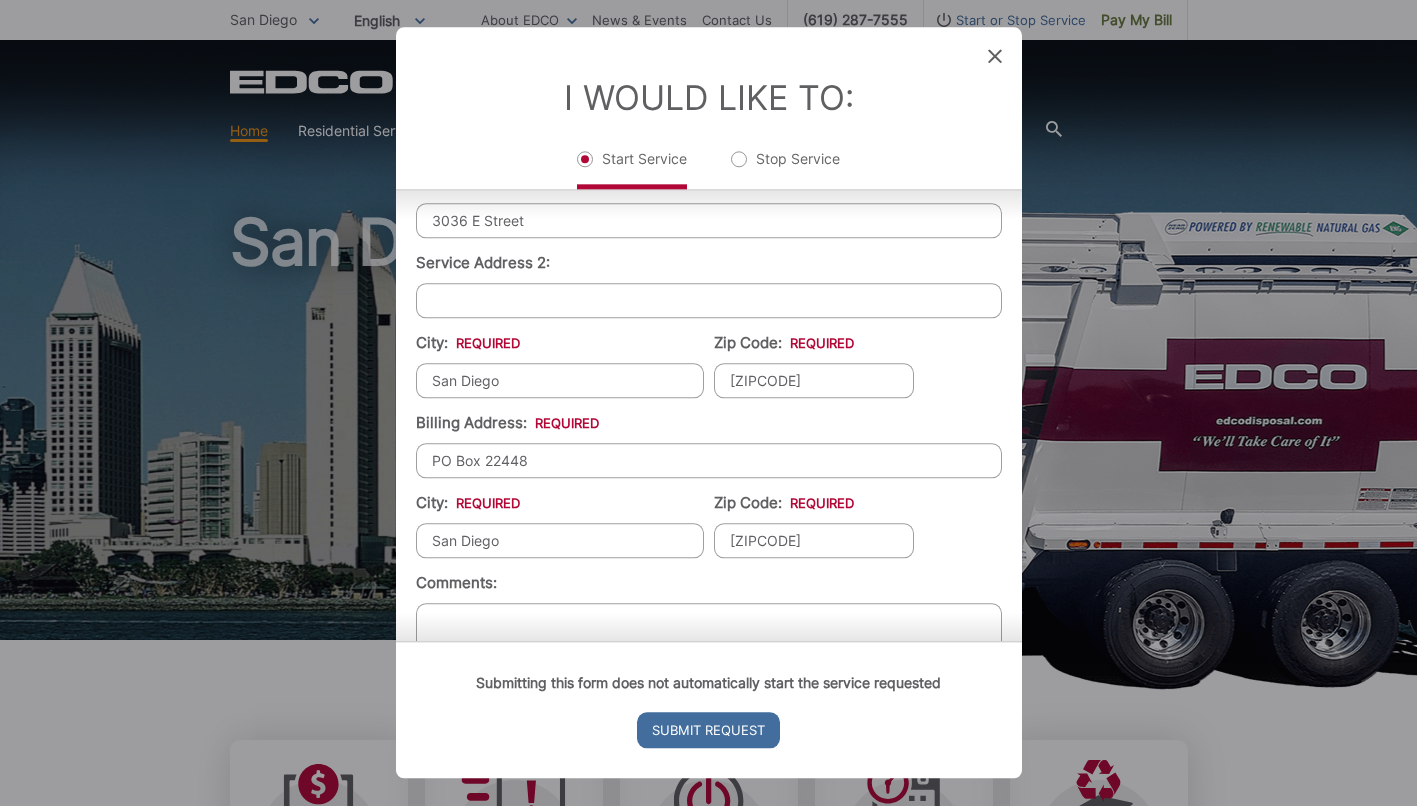 drag, startPoint x: 802, startPoint y: 539, endPoint x: 681, endPoint y: 539, distance: 121 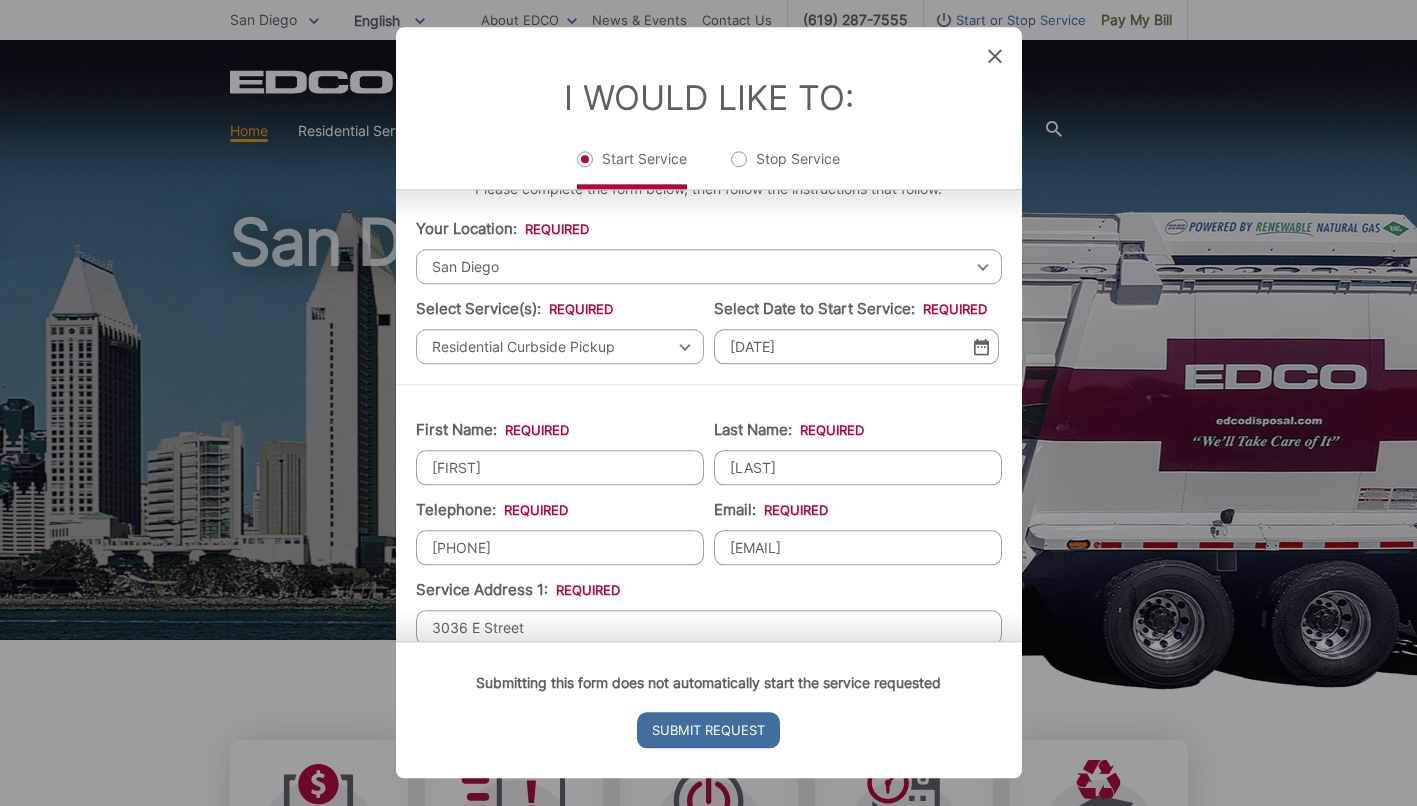 scroll, scrollTop: 0, scrollLeft: 0, axis: both 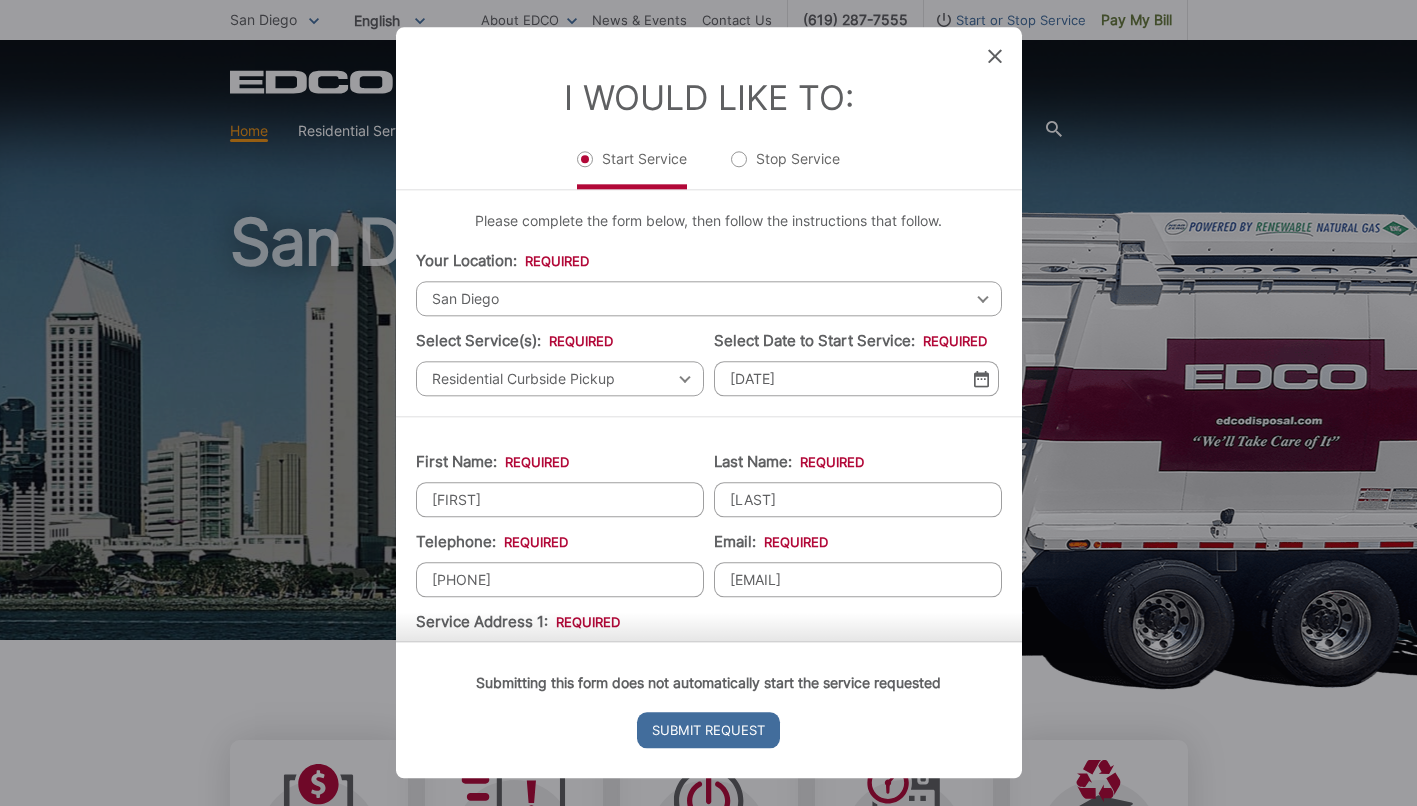click at bounding box center [981, 378] 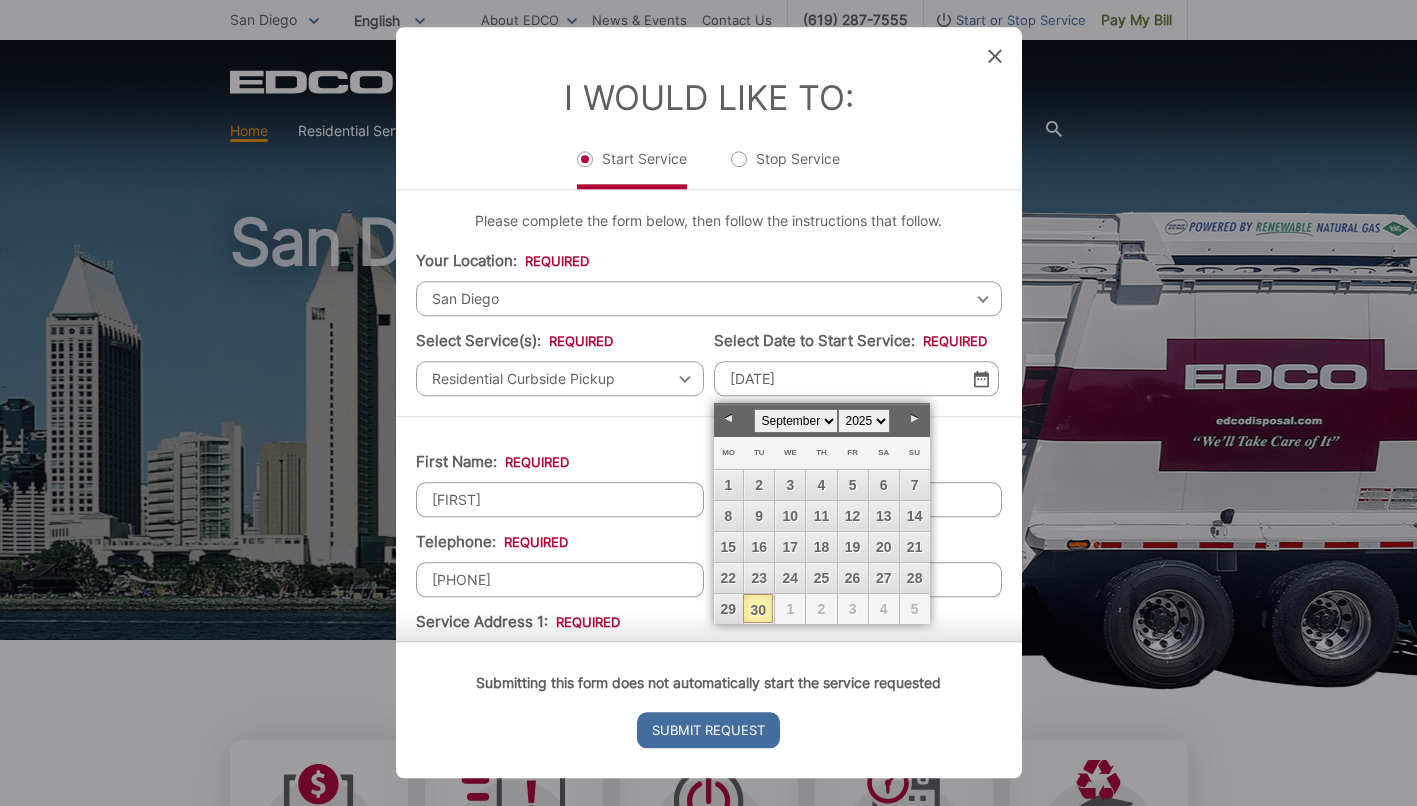 click on "Prev" at bounding box center [729, 419] 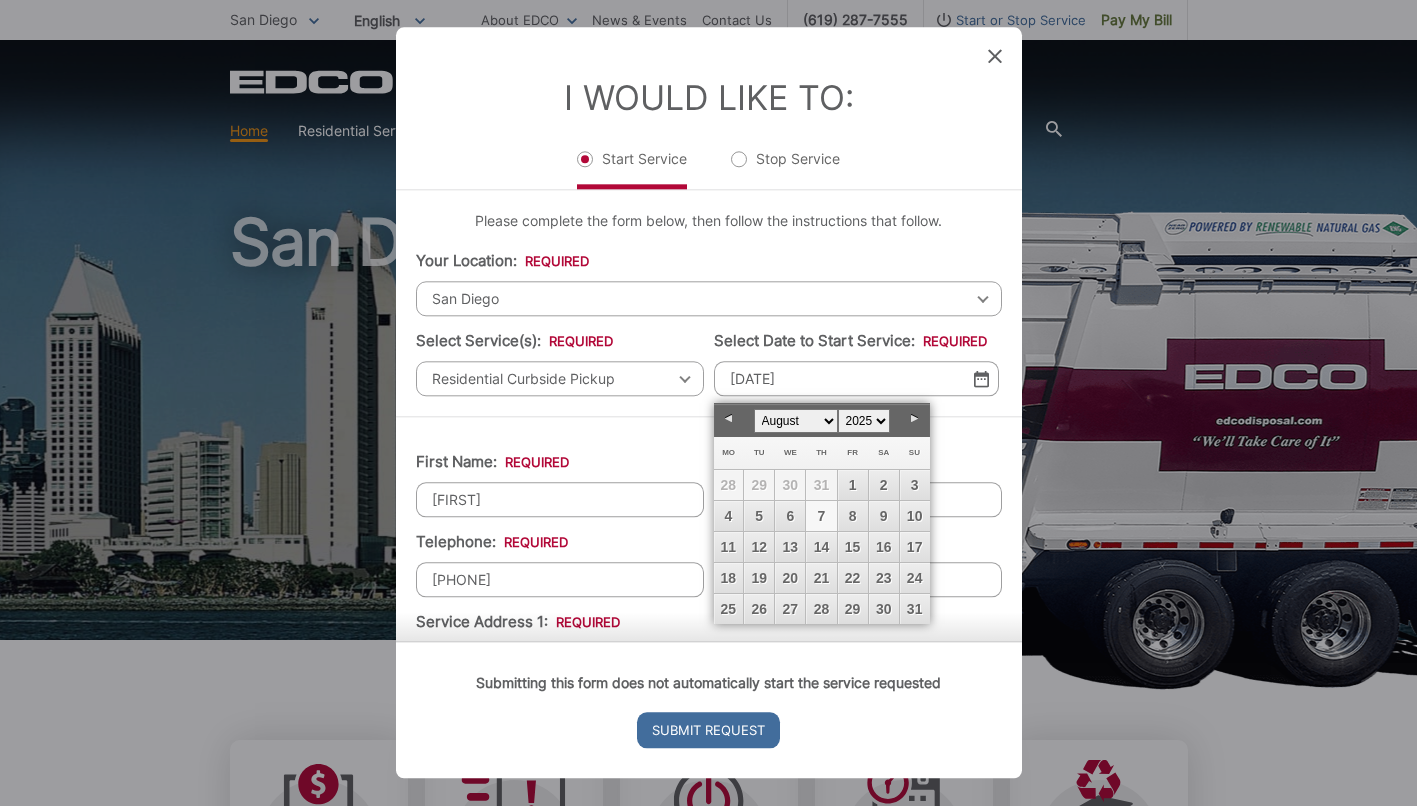 click on "7" at bounding box center [821, 516] 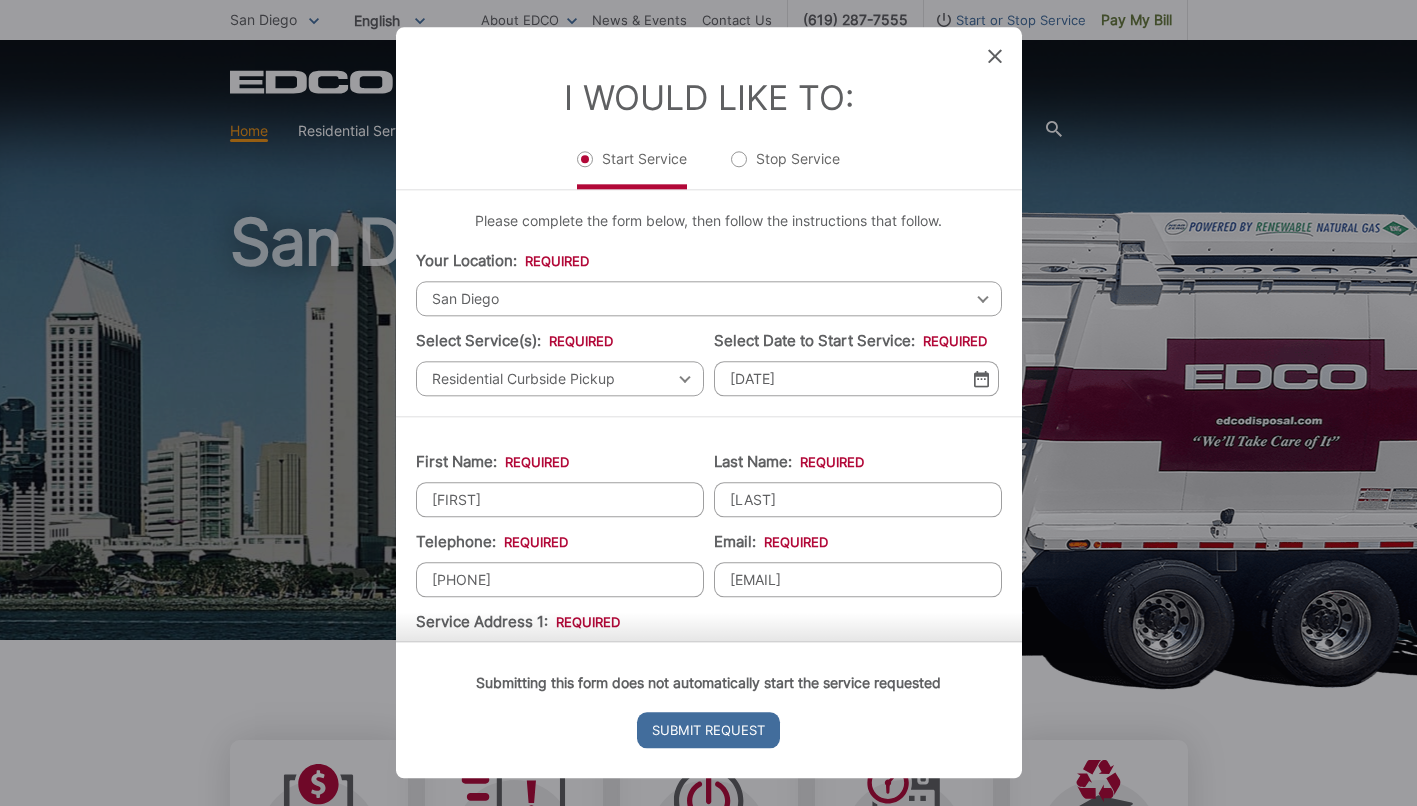 click at bounding box center (981, 378) 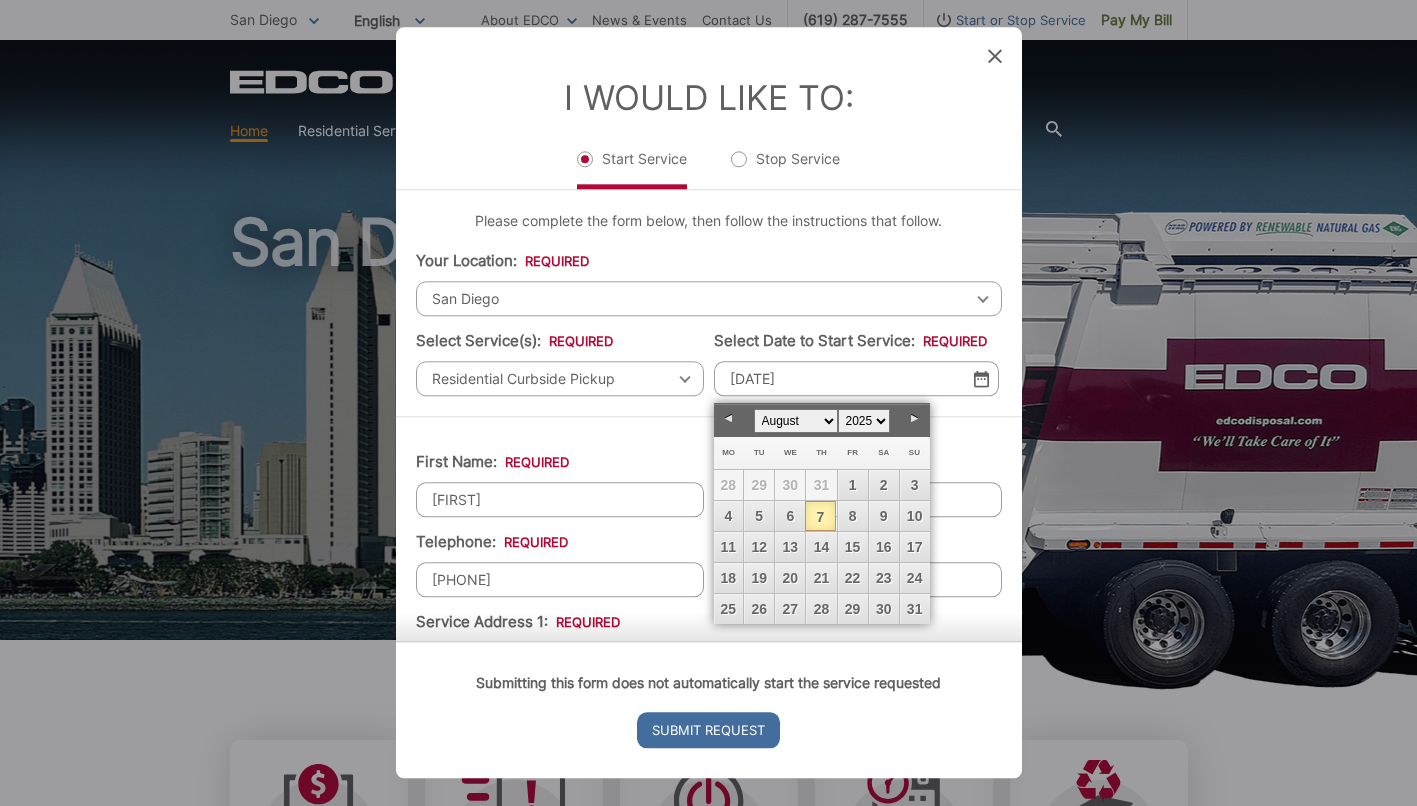 click on "7" at bounding box center (820, 516) 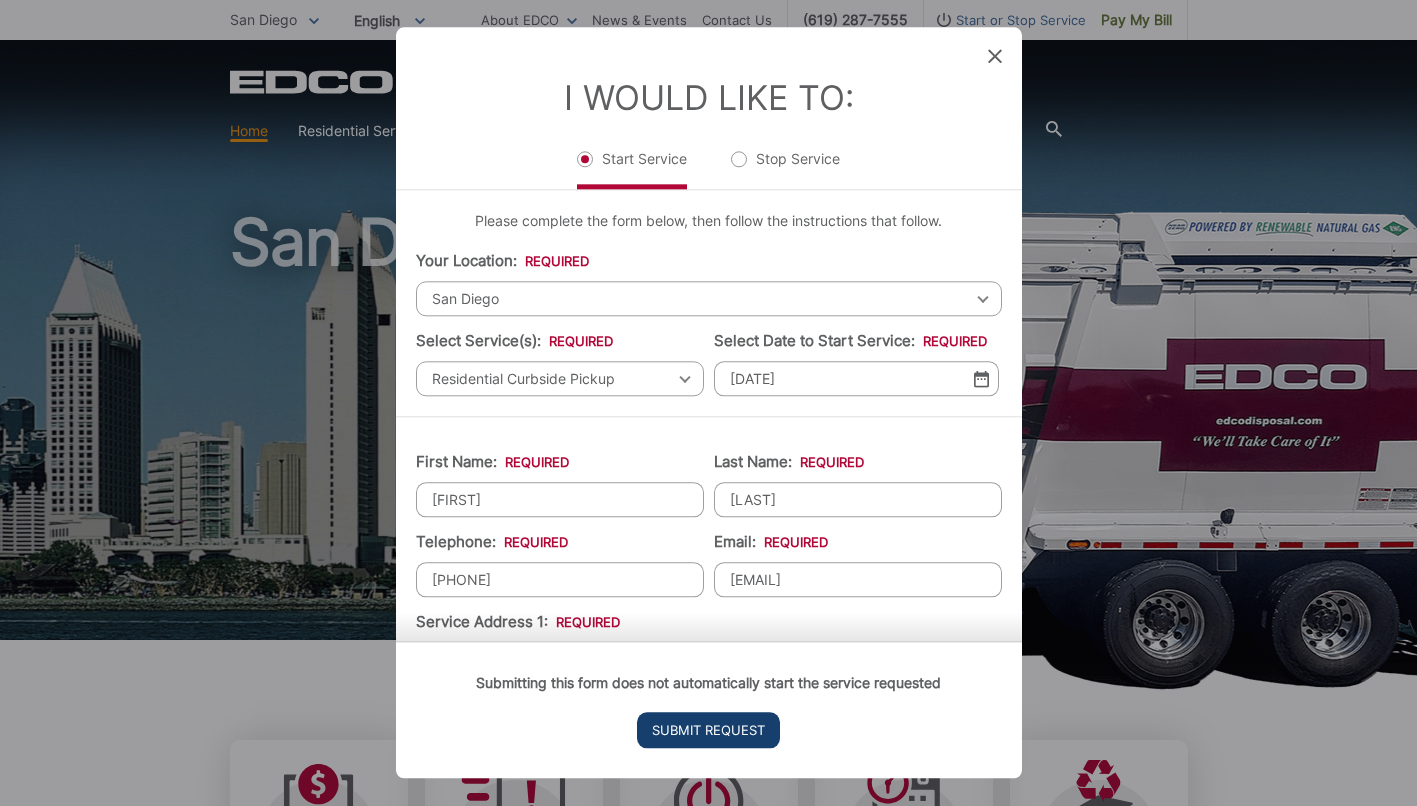 click on "Submit Request" at bounding box center (708, 731) 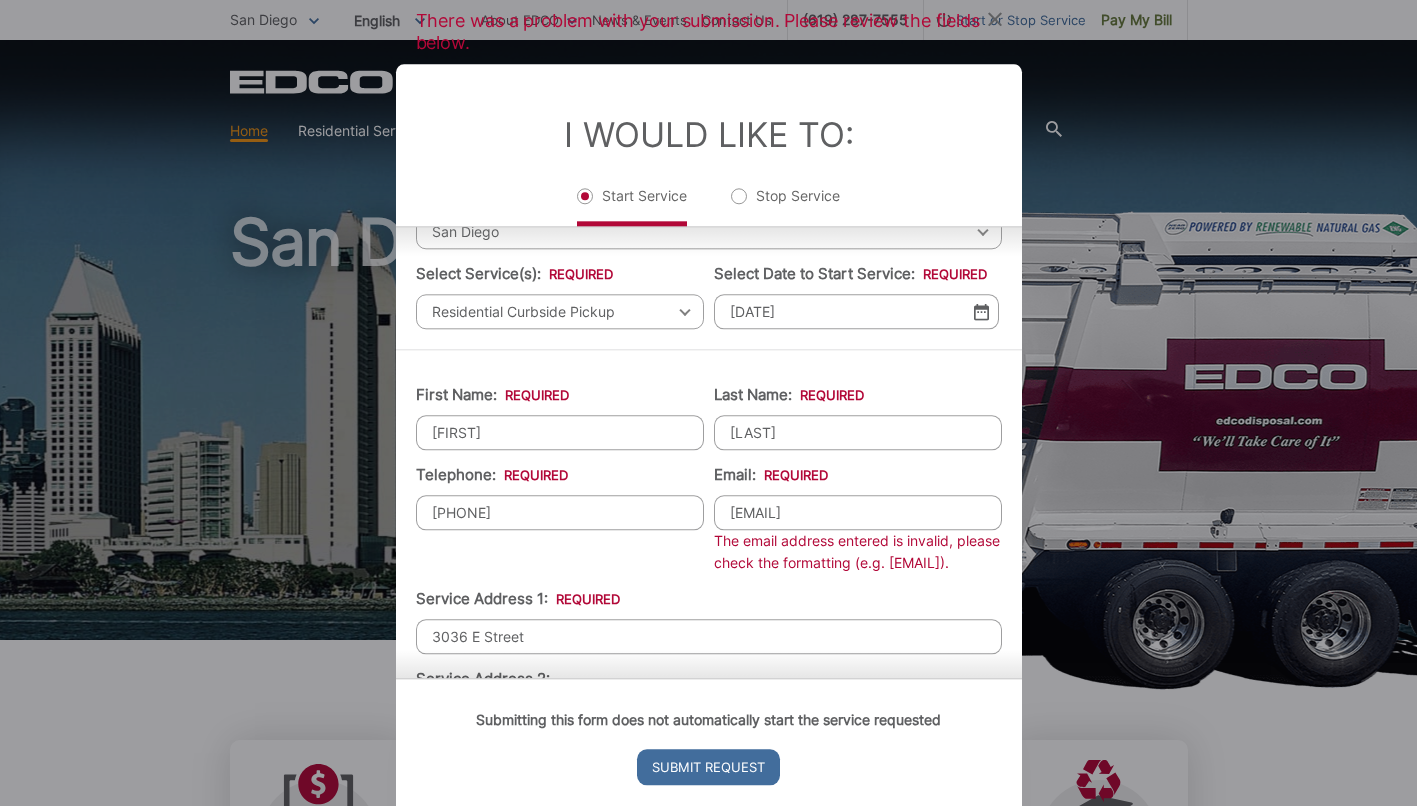 scroll, scrollTop: 160, scrollLeft: 0, axis: vertical 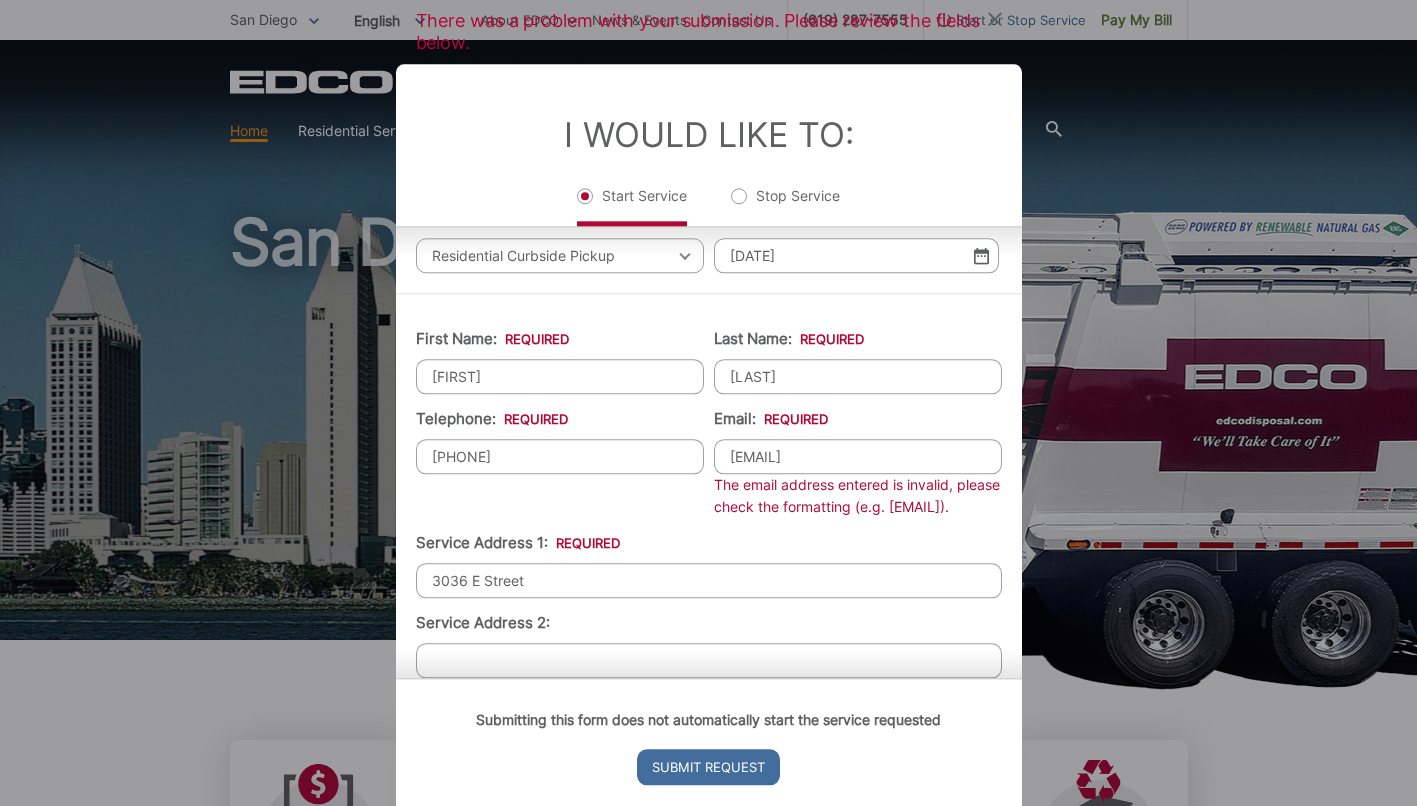 click on "[EMAIL]" at bounding box center [858, 456] 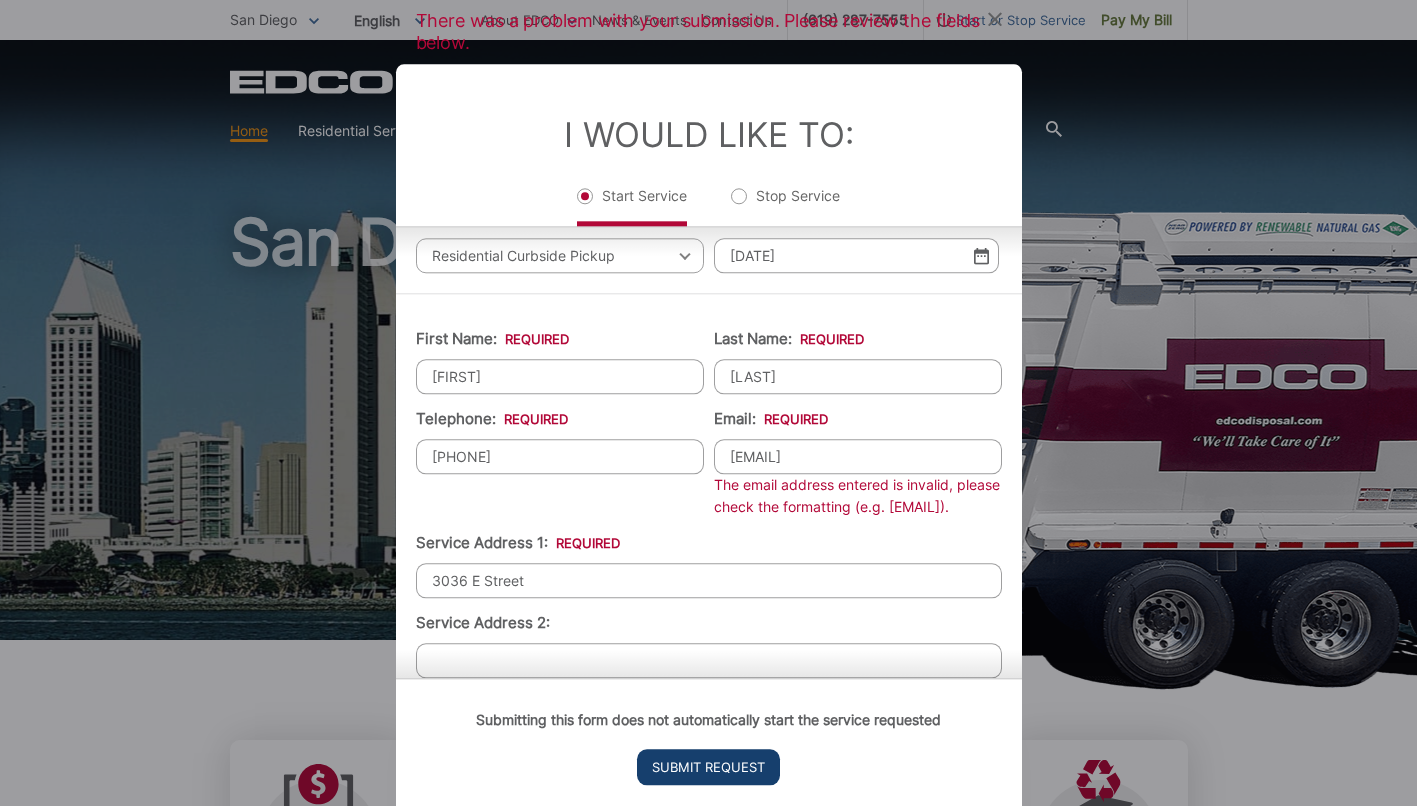 type on "[EMAIL]" 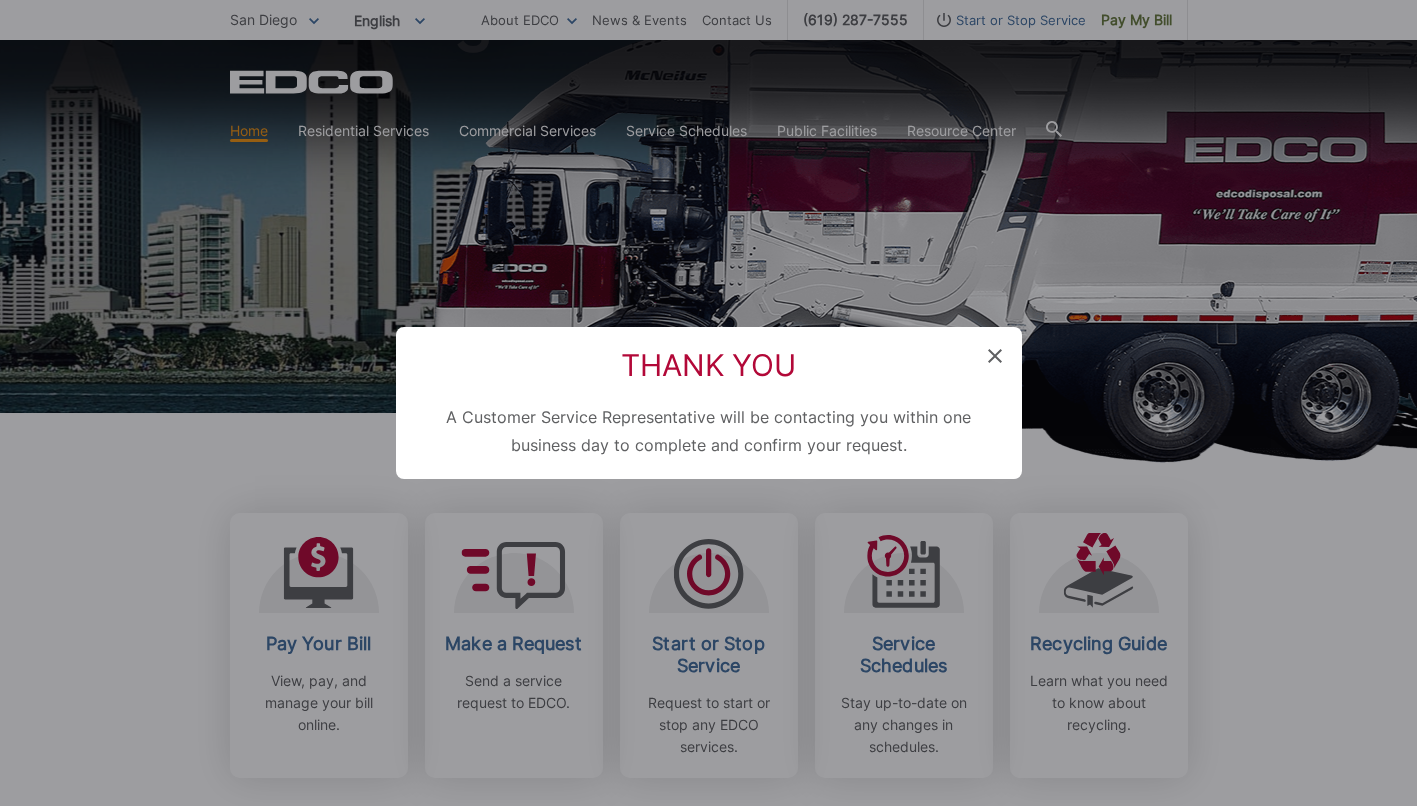 click 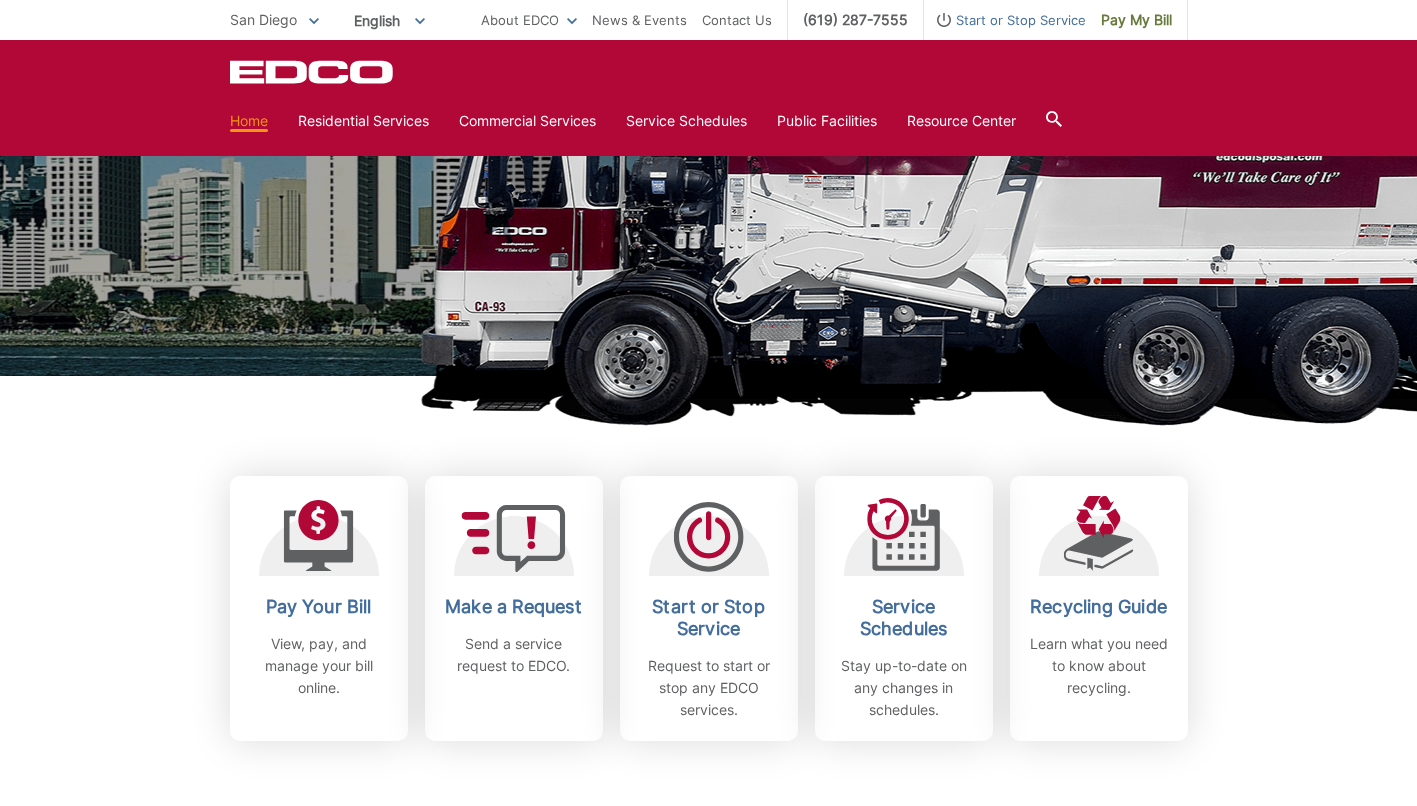 scroll, scrollTop: 0, scrollLeft: 0, axis: both 